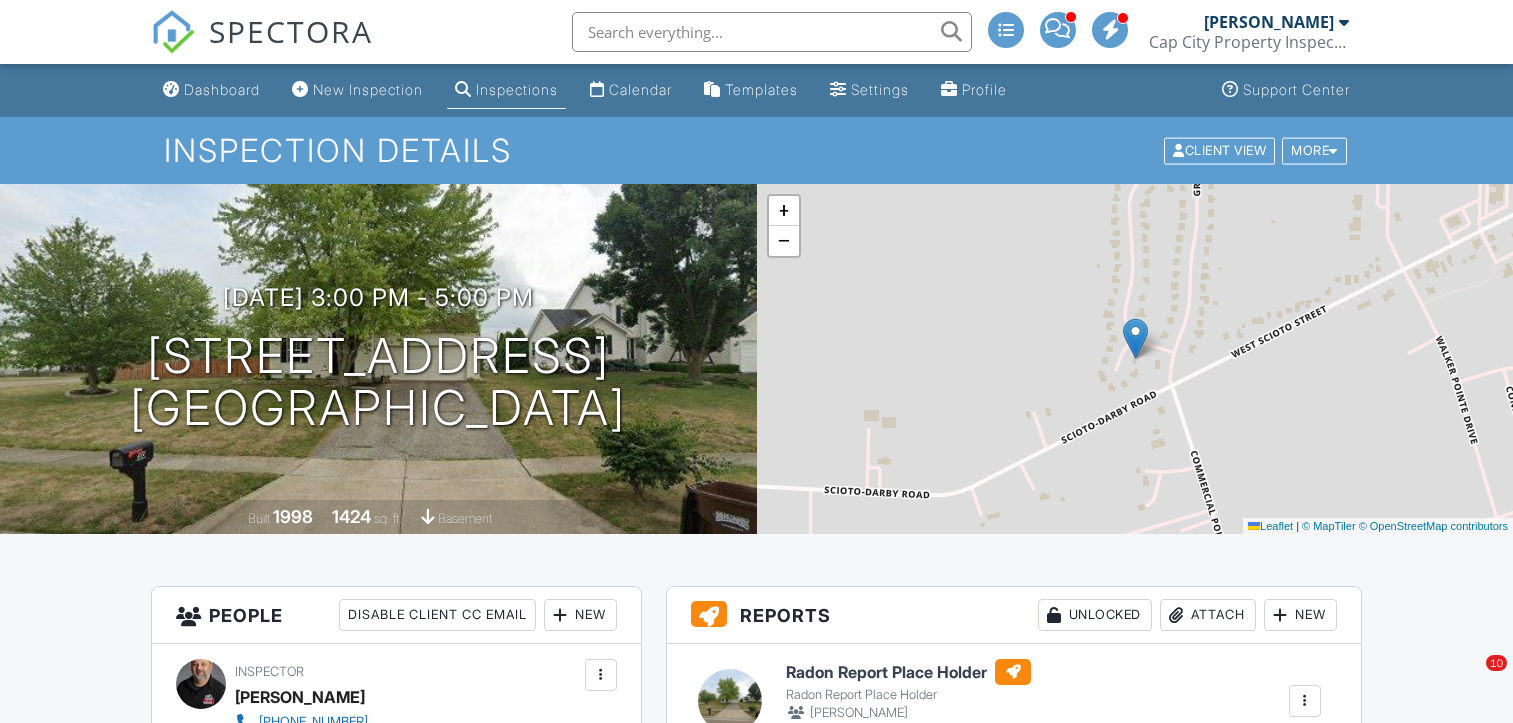 scroll, scrollTop: 0, scrollLeft: 0, axis: both 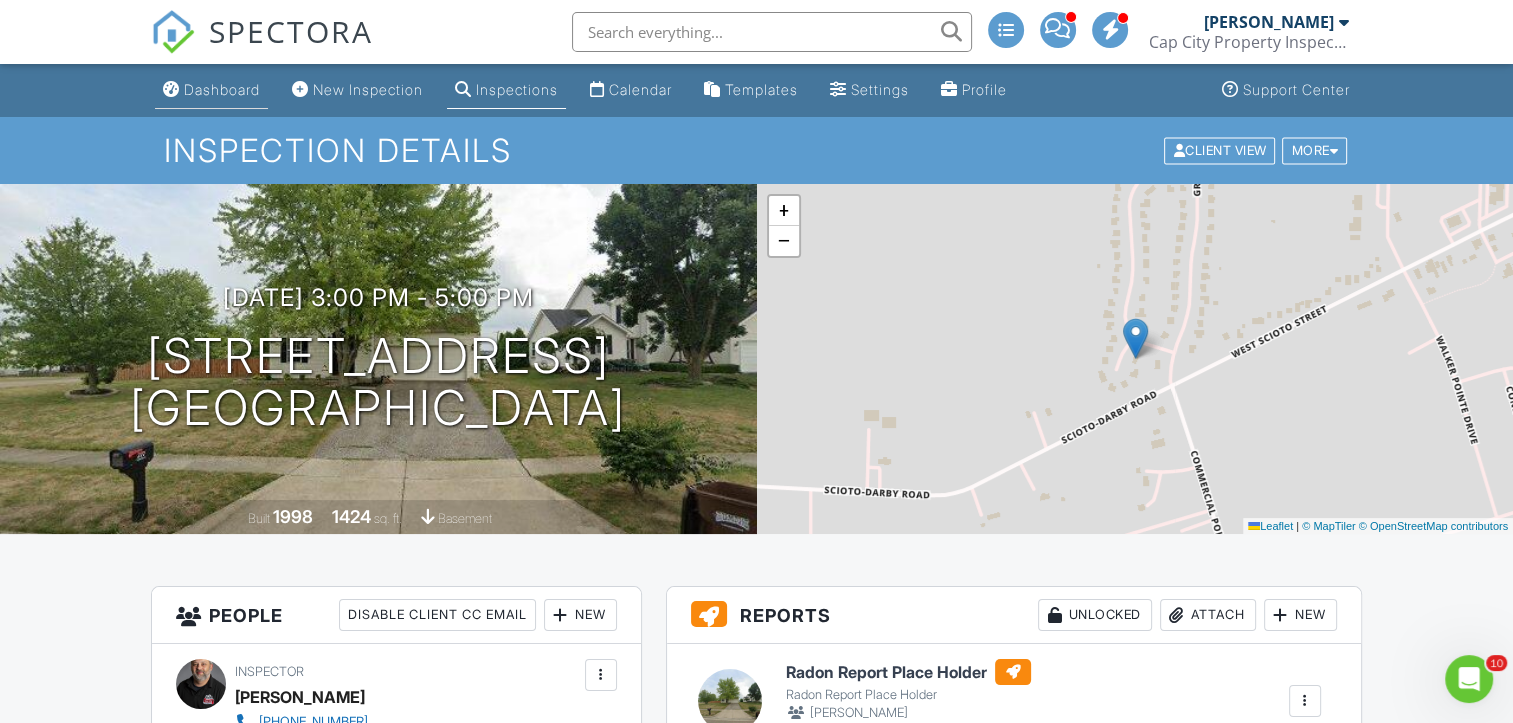 click on "Dashboard" at bounding box center (222, 89) 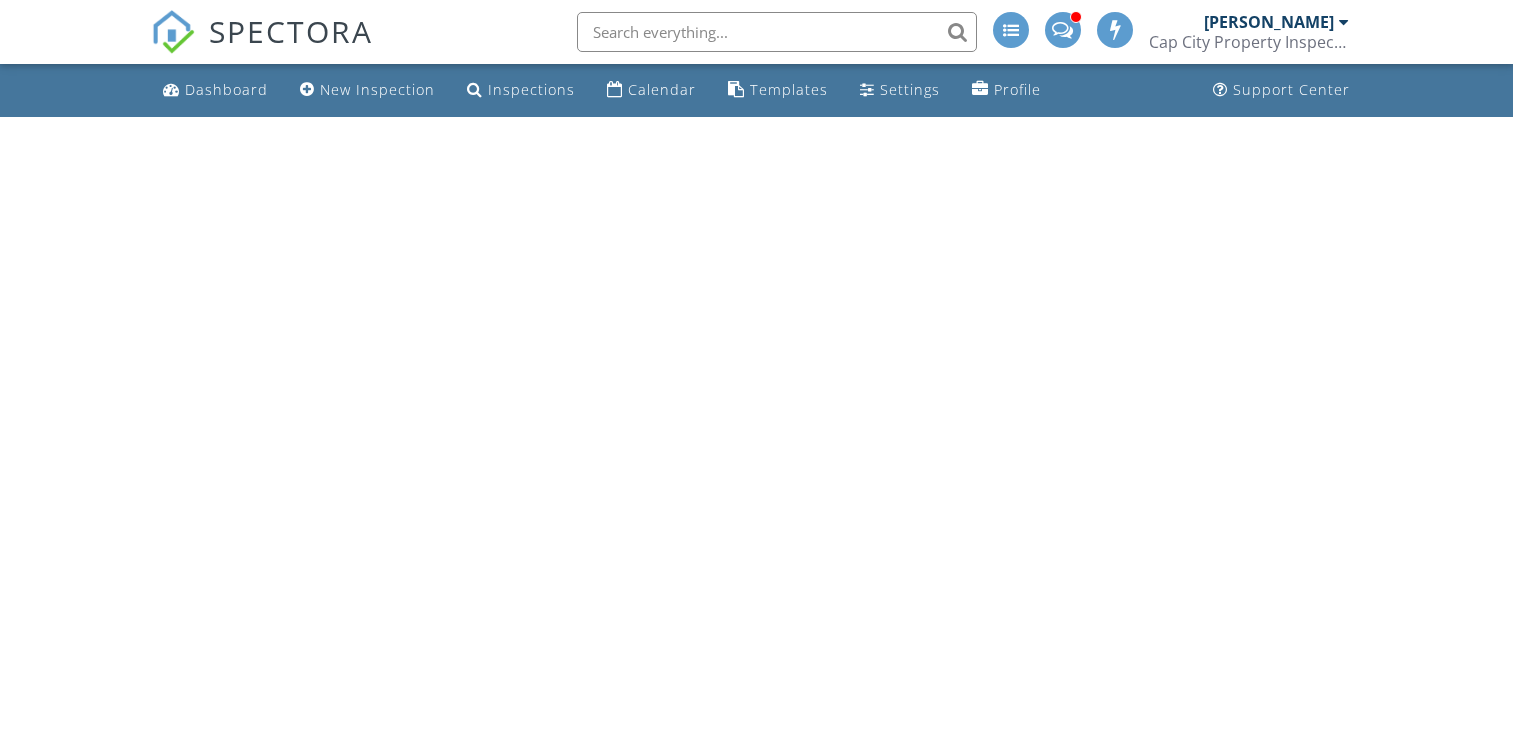 scroll, scrollTop: 0, scrollLeft: 0, axis: both 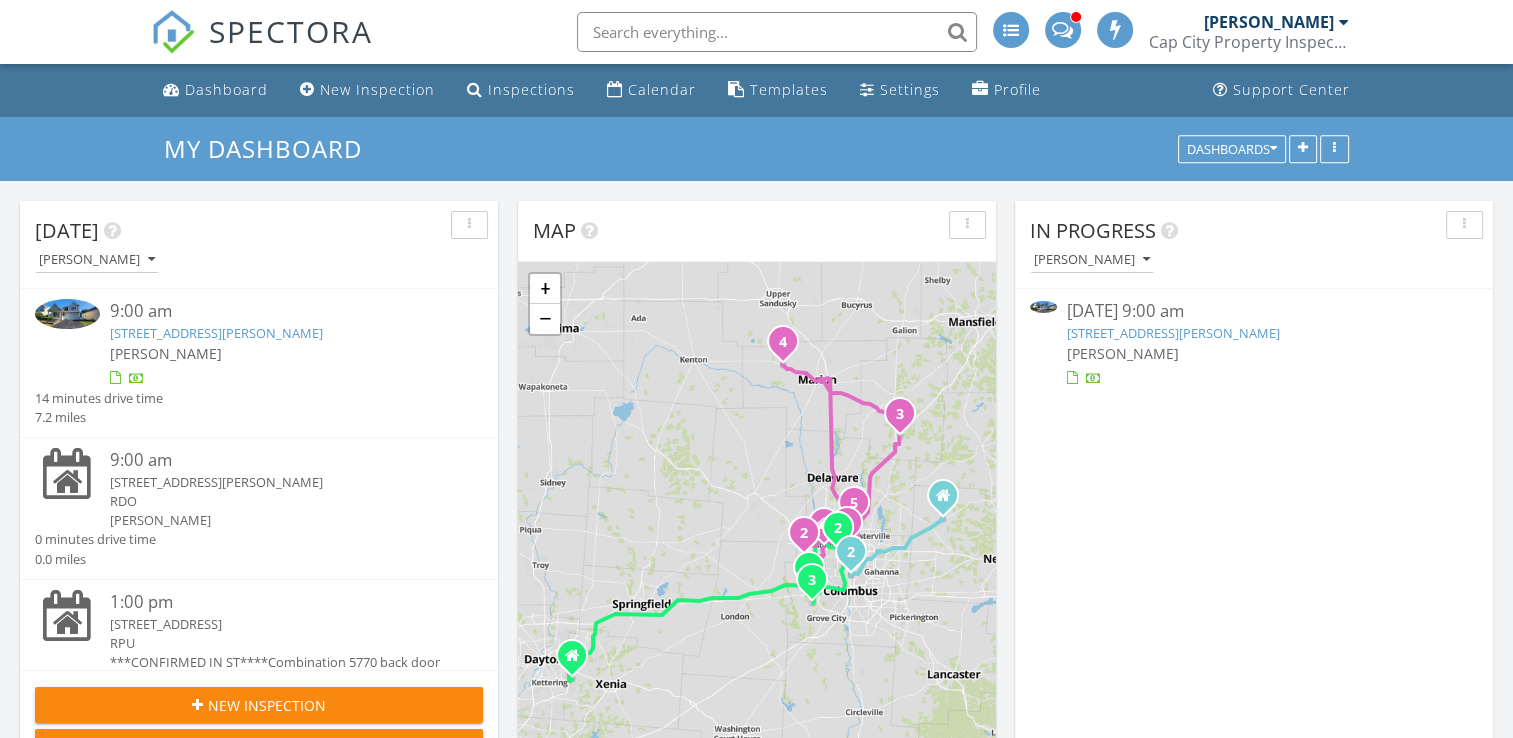 drag, startPoint x: 1405, startPoint y: 330, endPoint x: 1088, endPoint y: 263, distance: 324.00308 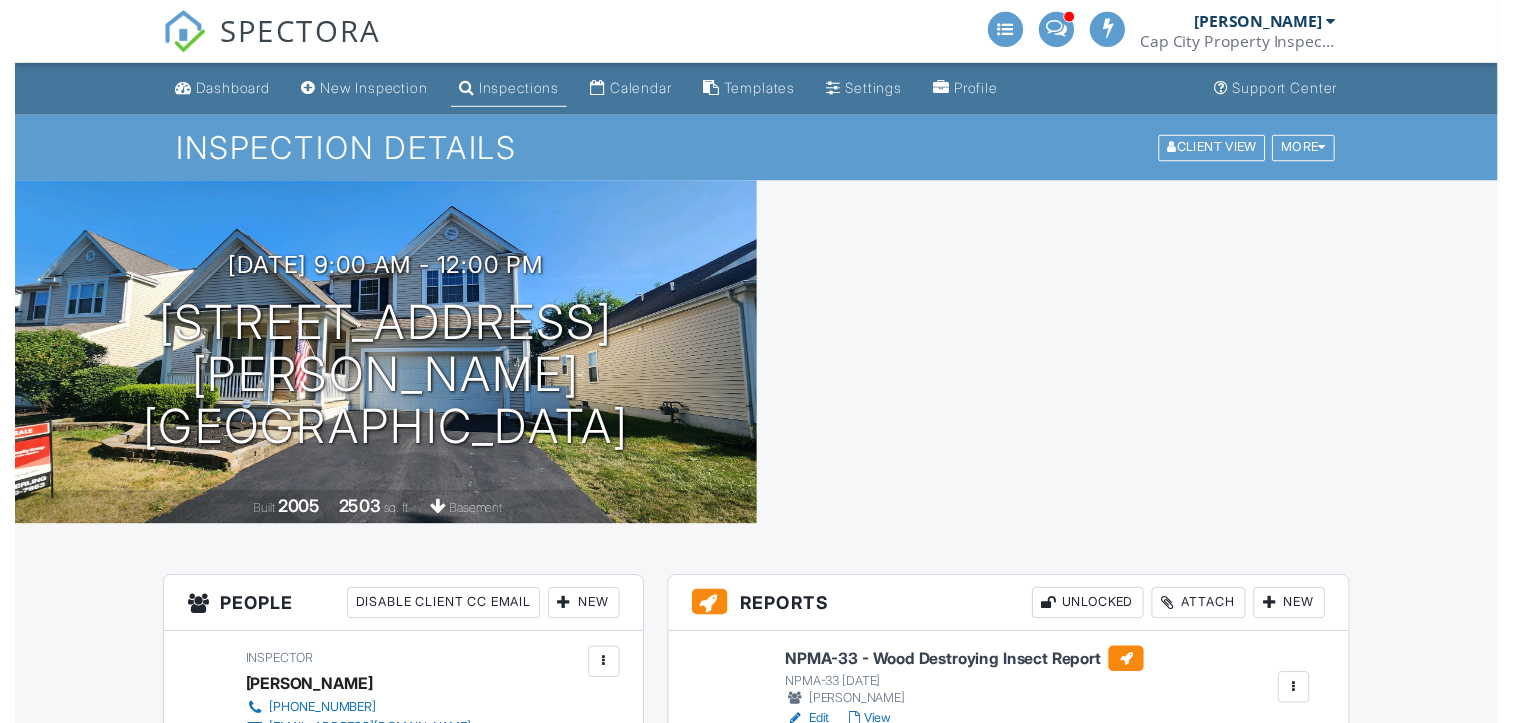 scroll, scrollTop: 0, scrollLeft: 0, axis: both 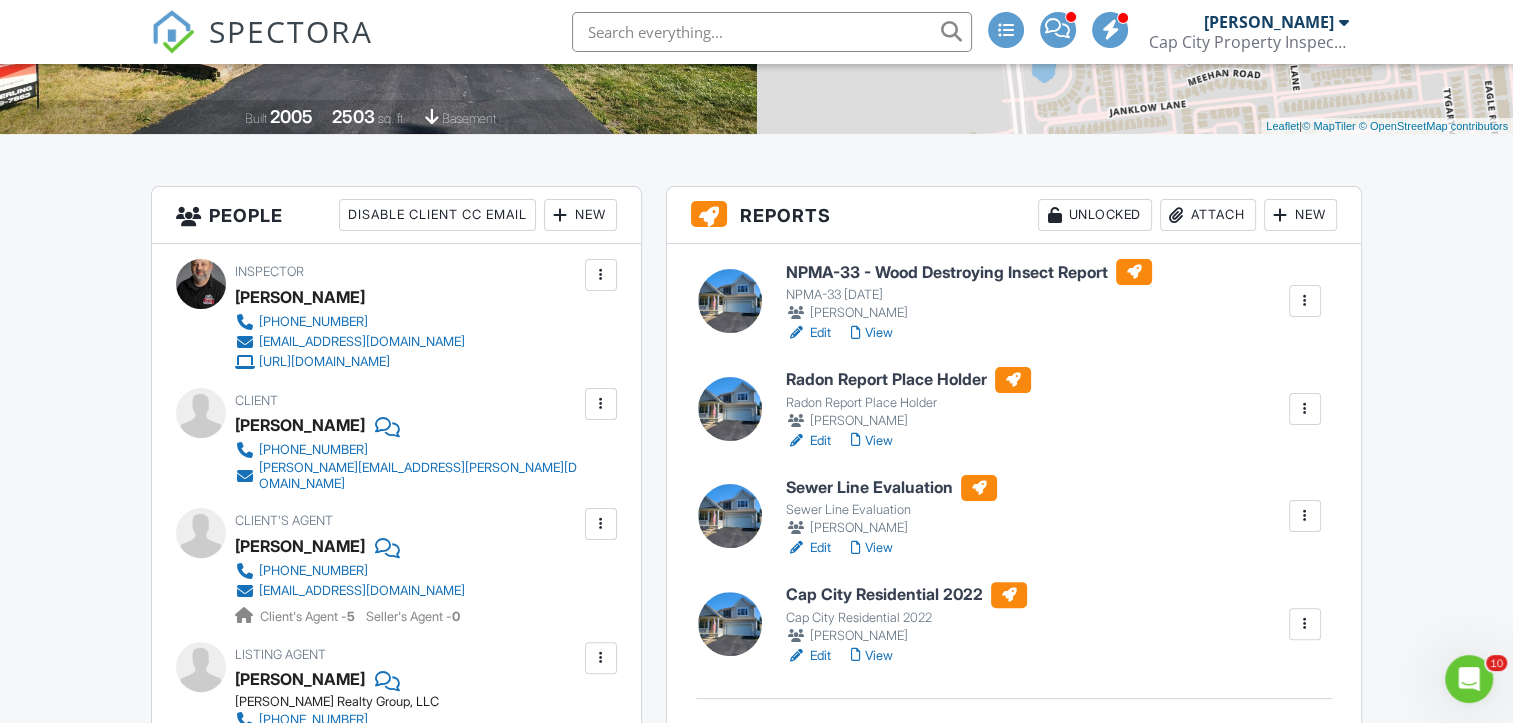 click on "View" at bounding box center (872, 548) 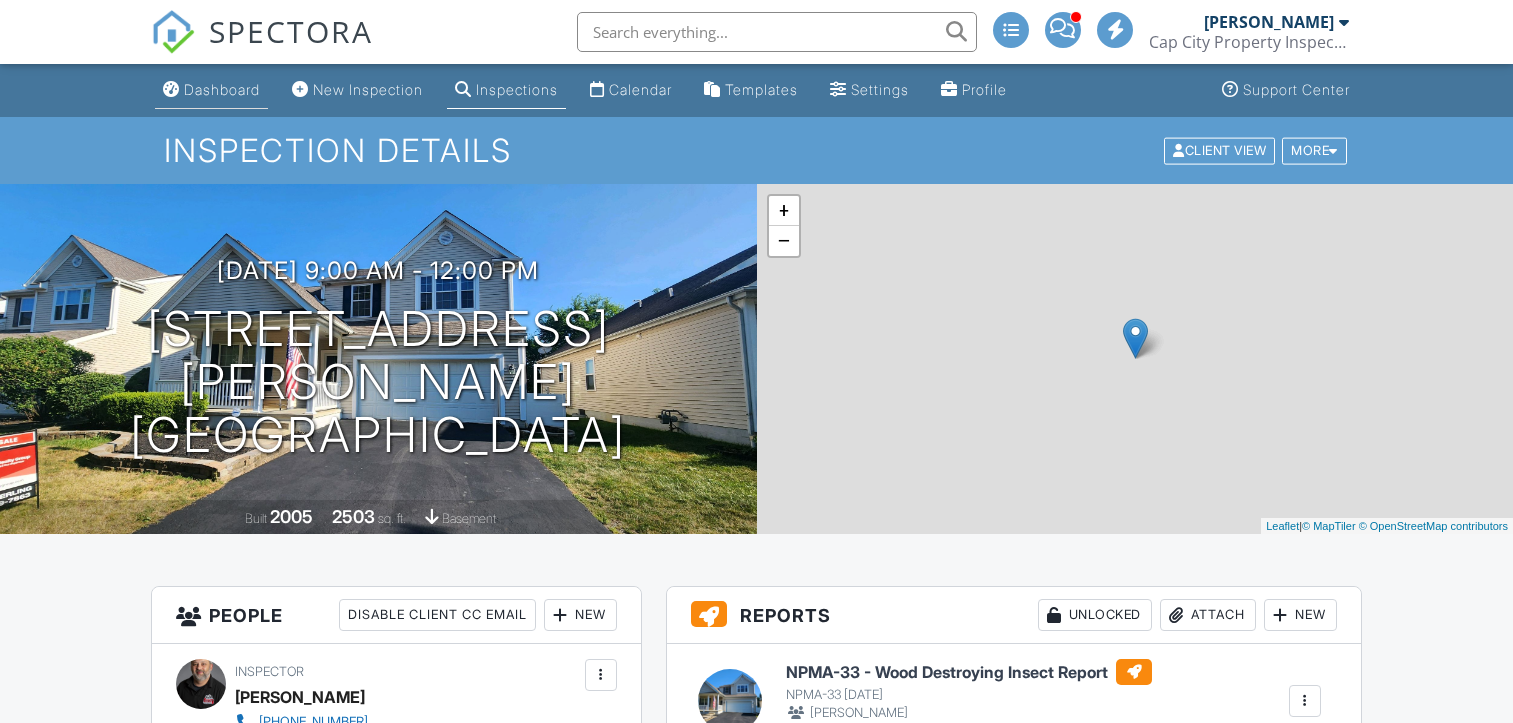 scroll, scrollTop: 0, scrollLeft: 0, axis: both 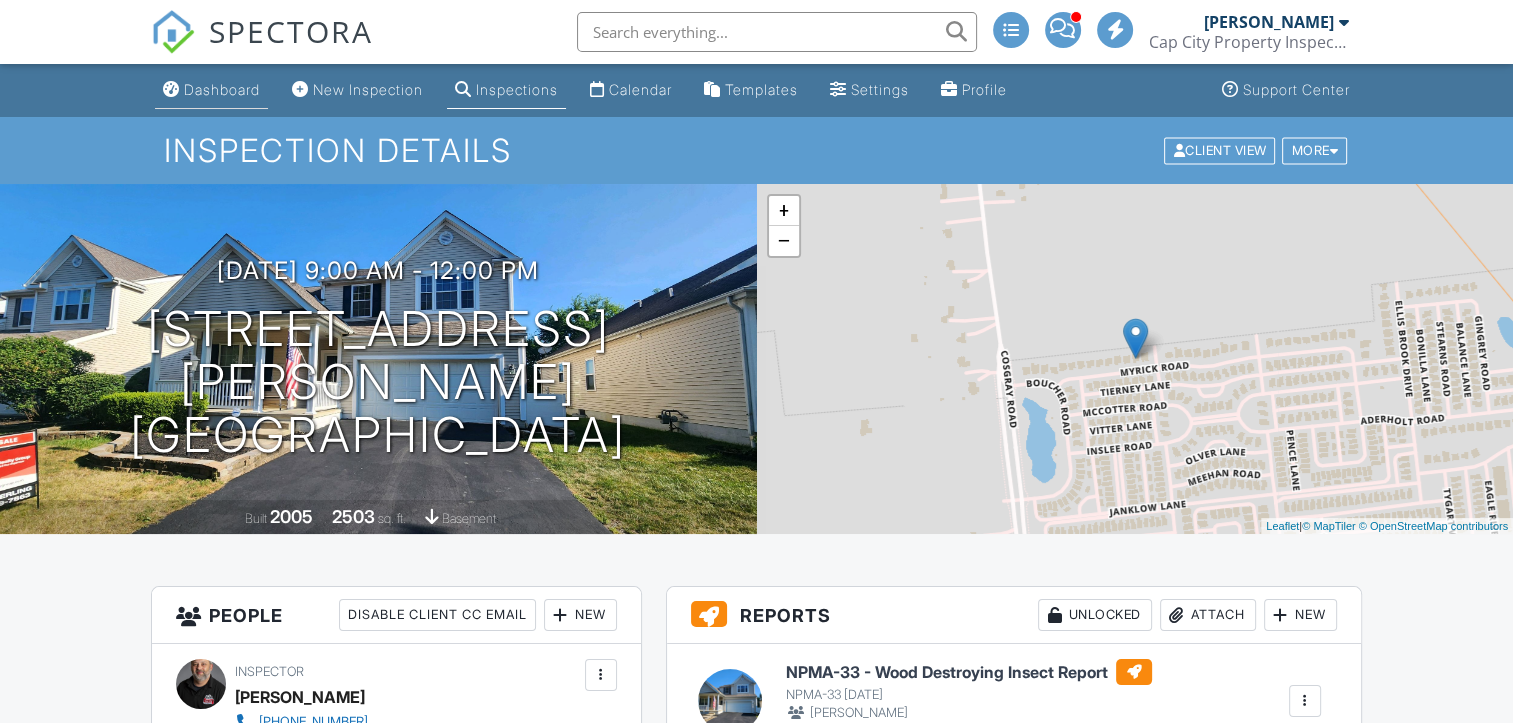 click on "Dashboard" at bounding box center (222, 89) 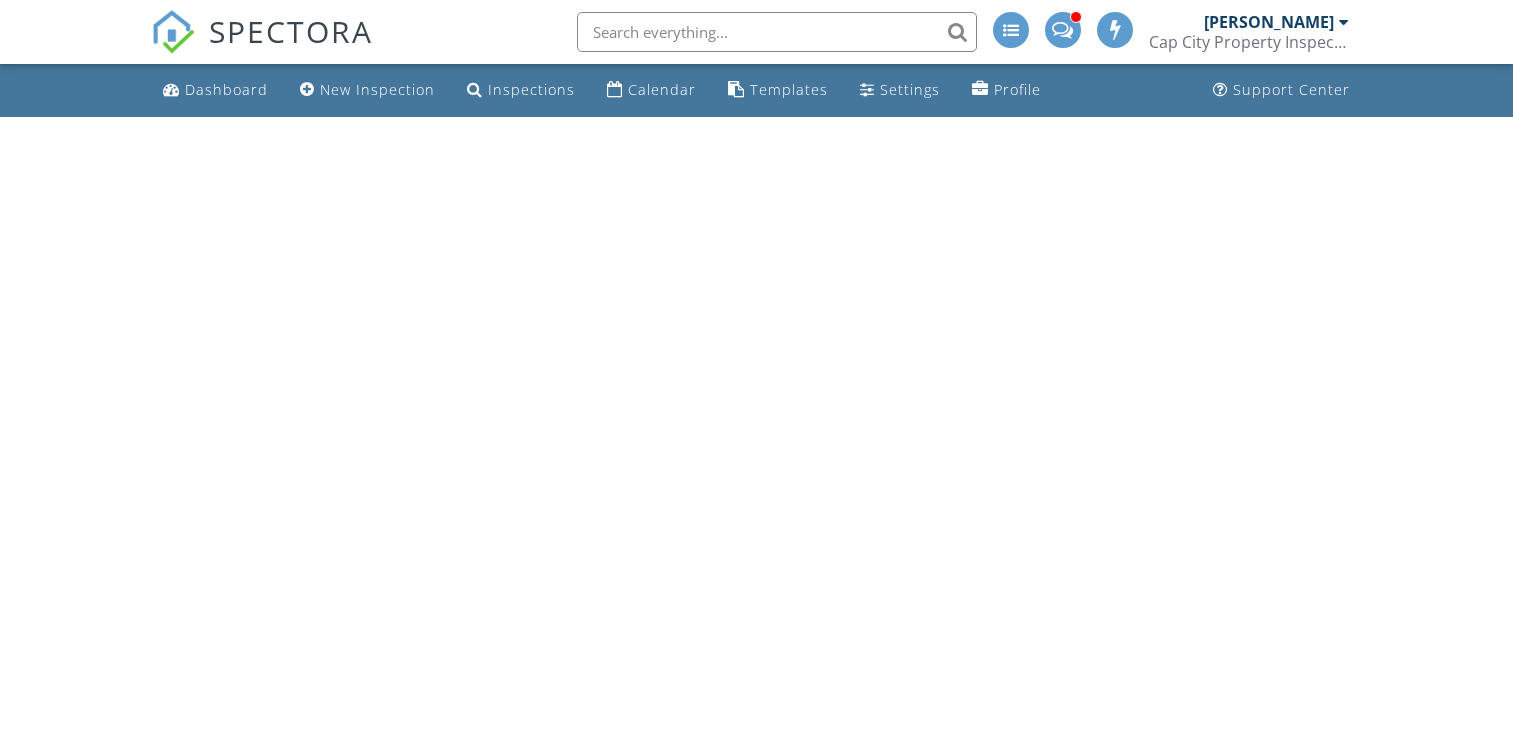 scroll, scrollTop: 0, scrollLeft: 0, axis: both 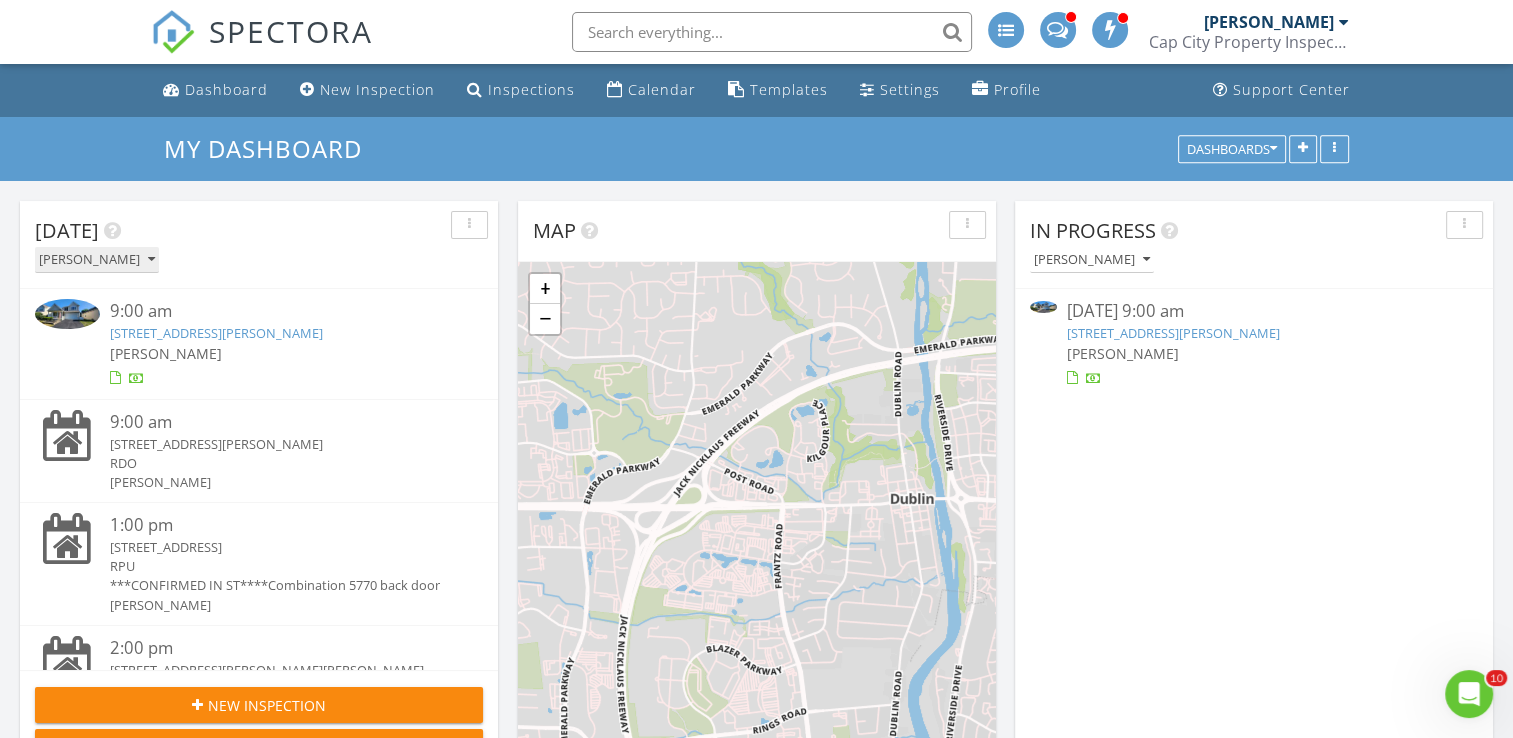 click on "[PERSON_NAME]" at bounding box center [97, 260] 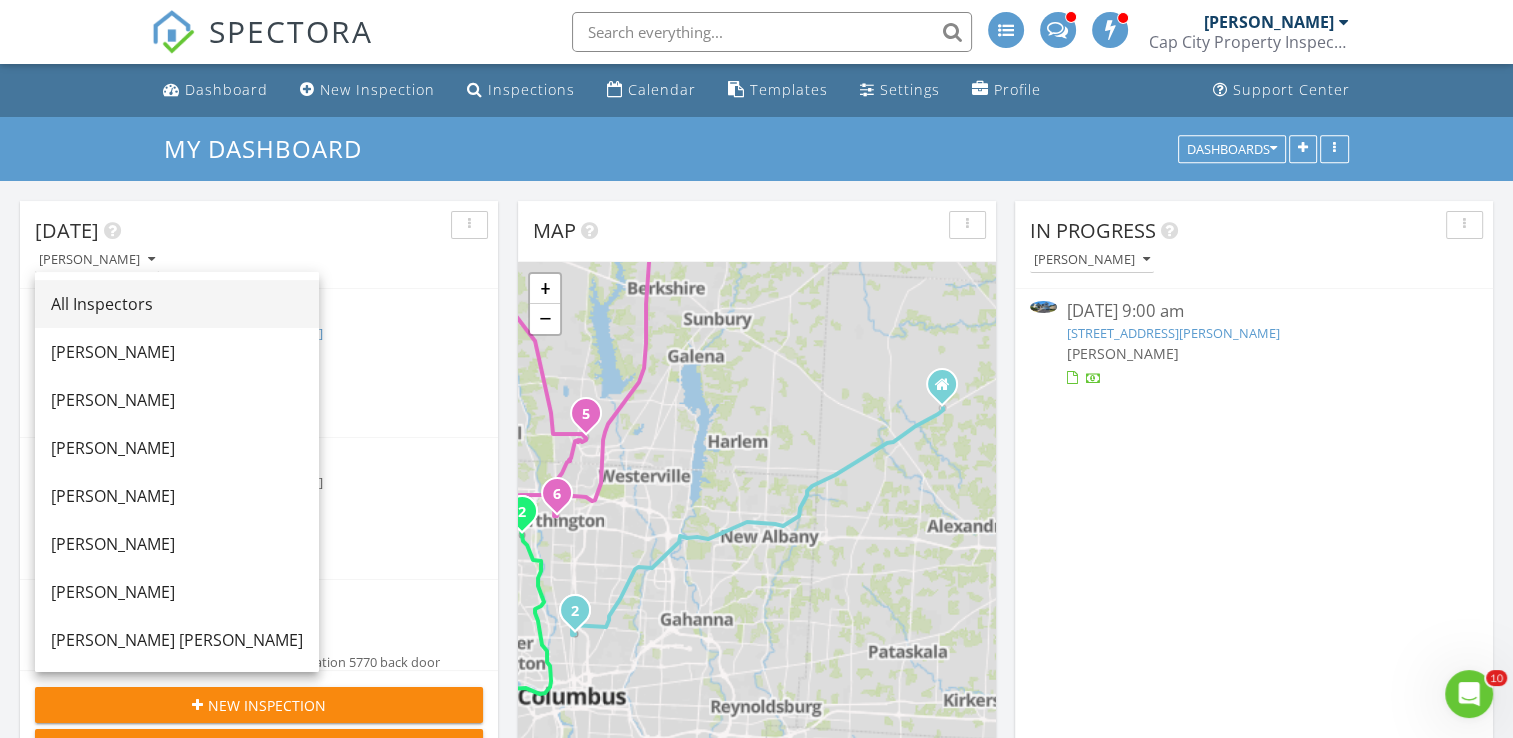 click on "All Inspectors" at bounding box center (177, 304) 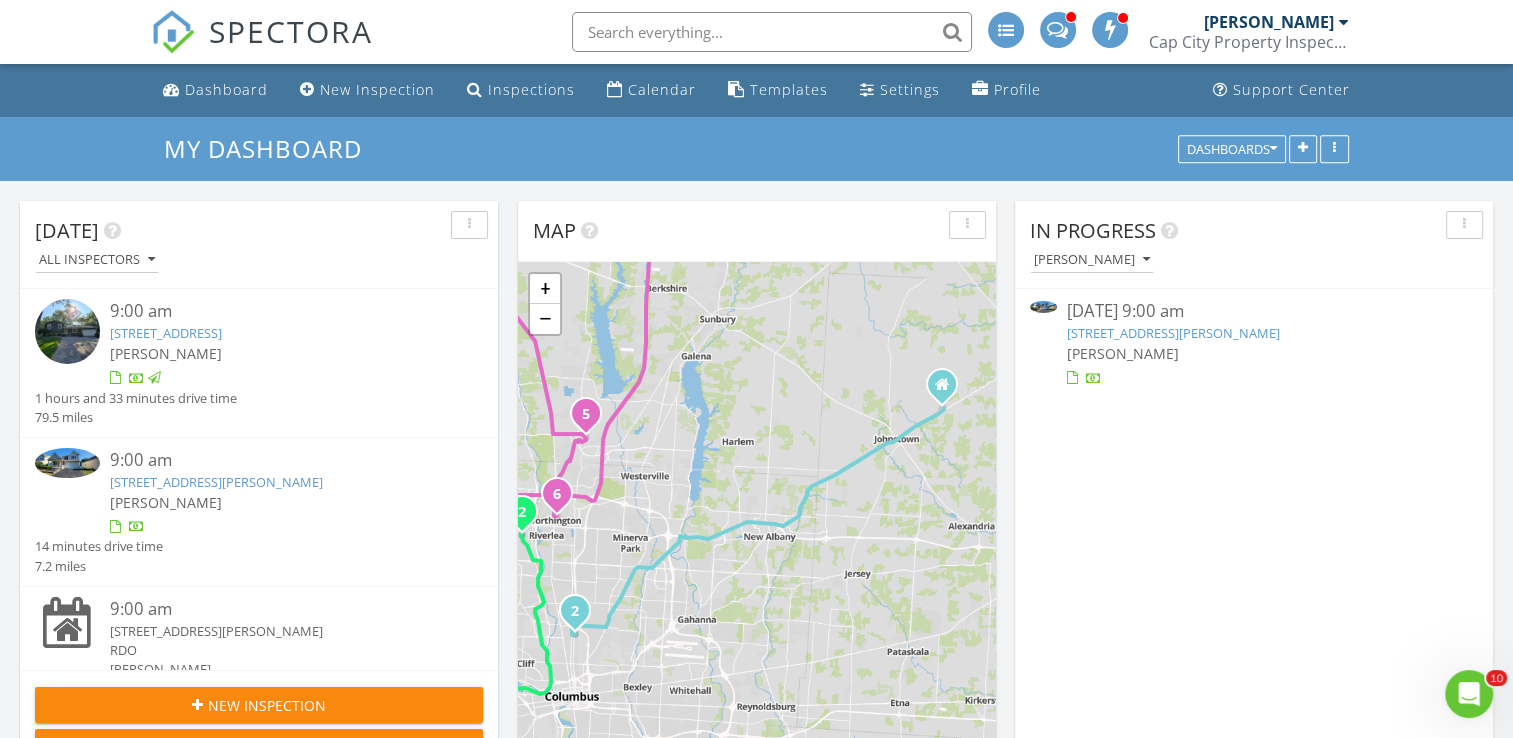 scroll, scrollTop: 100, scrollLeft: 0, axis: vertical 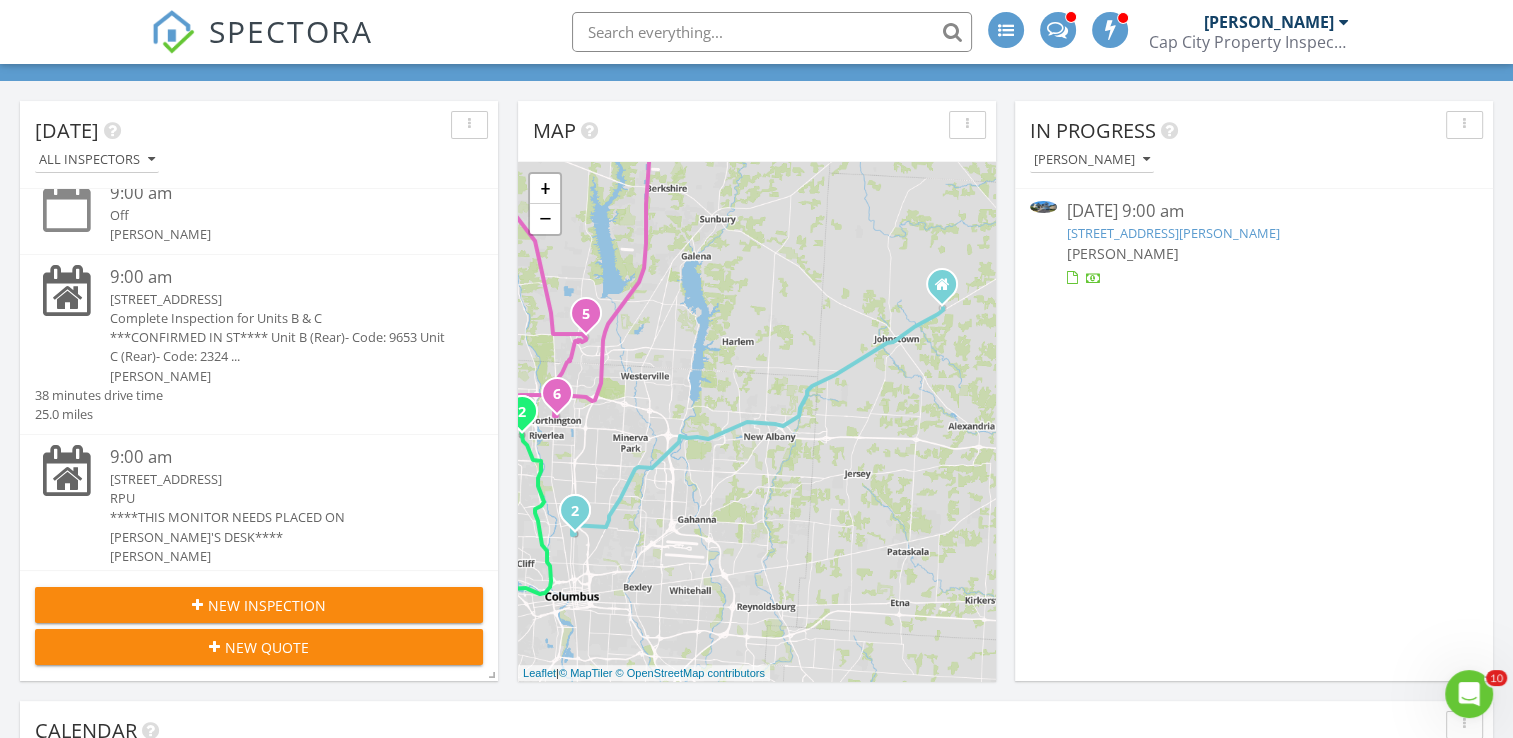 click on "Complete Inspection for Units B & C" at bounding box center [278, 318] 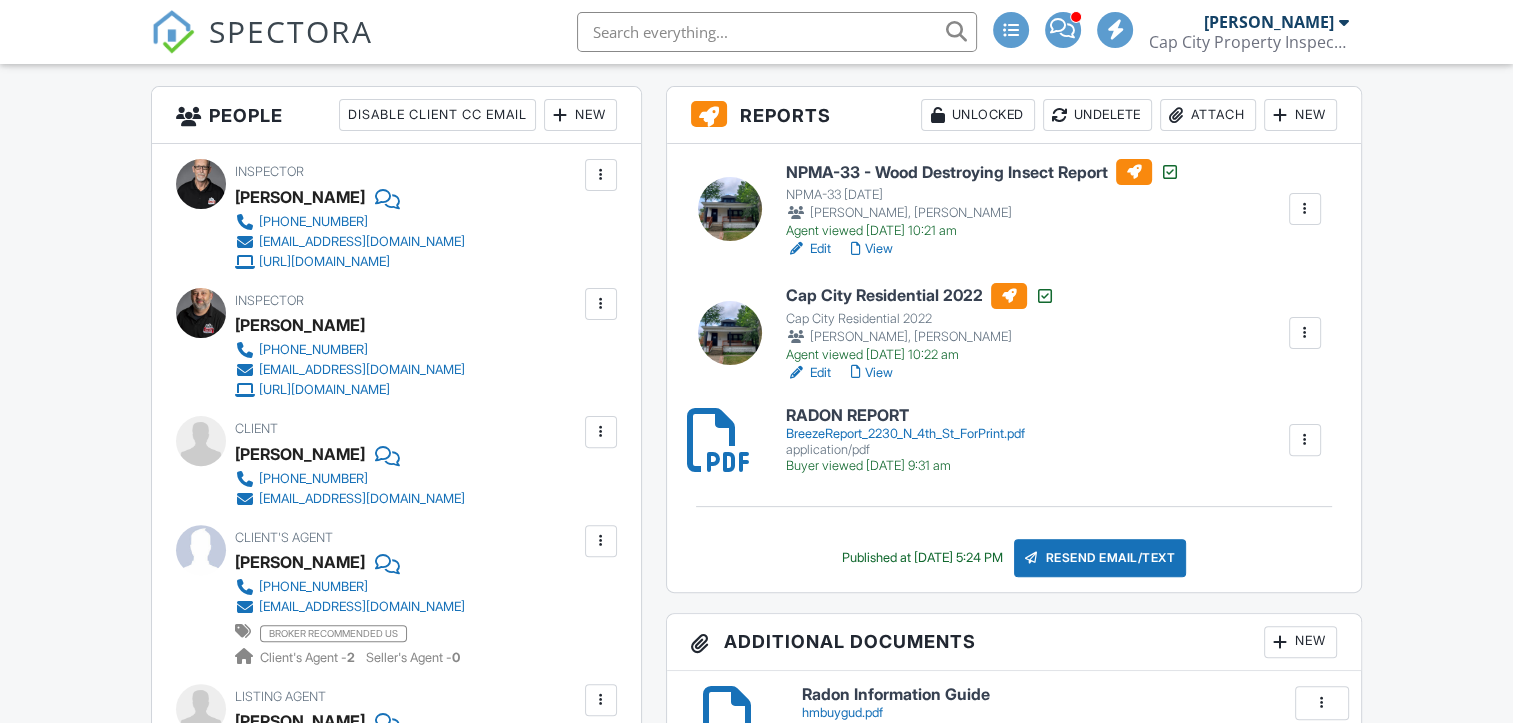 scroll, scrollTop: 500, scrollLeft: 0, axis: vertical 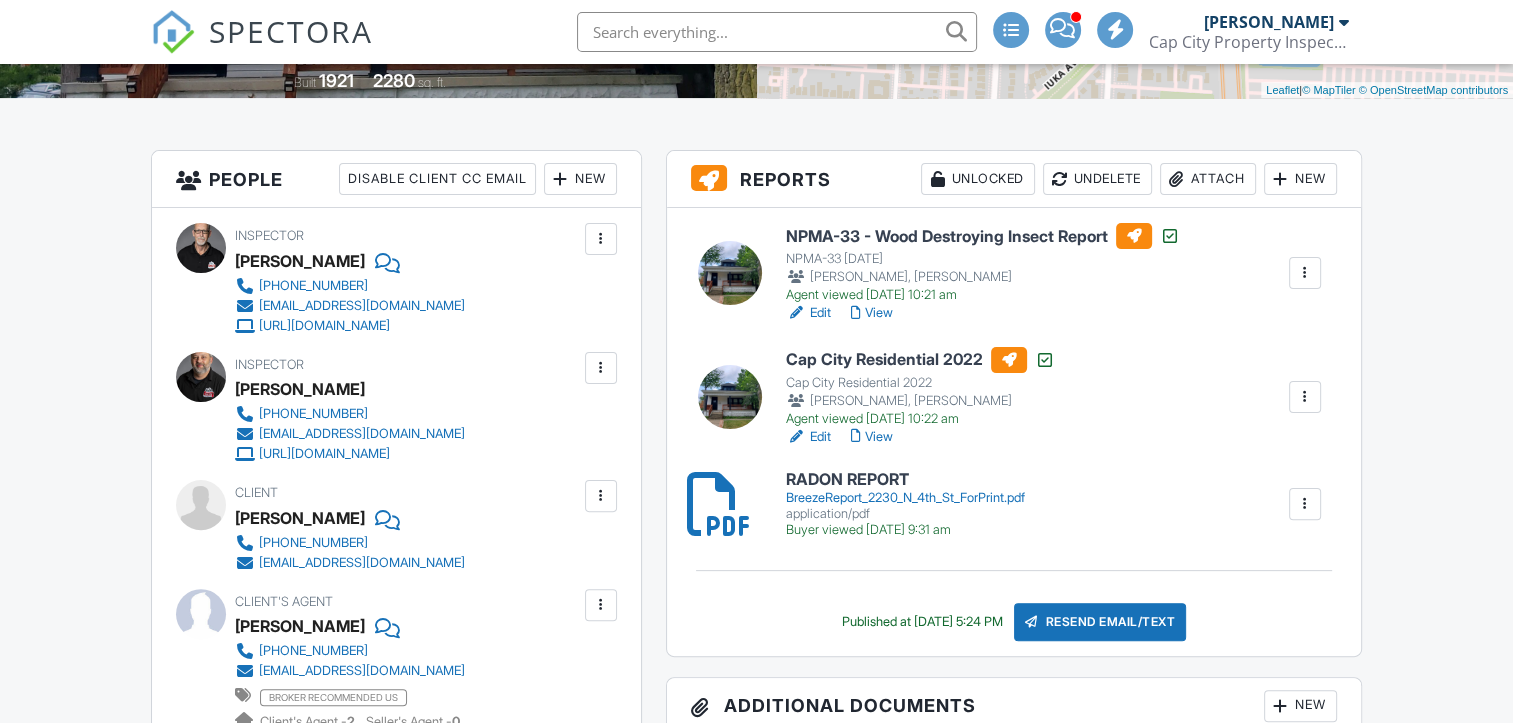 click at bounding box center [601, 368] 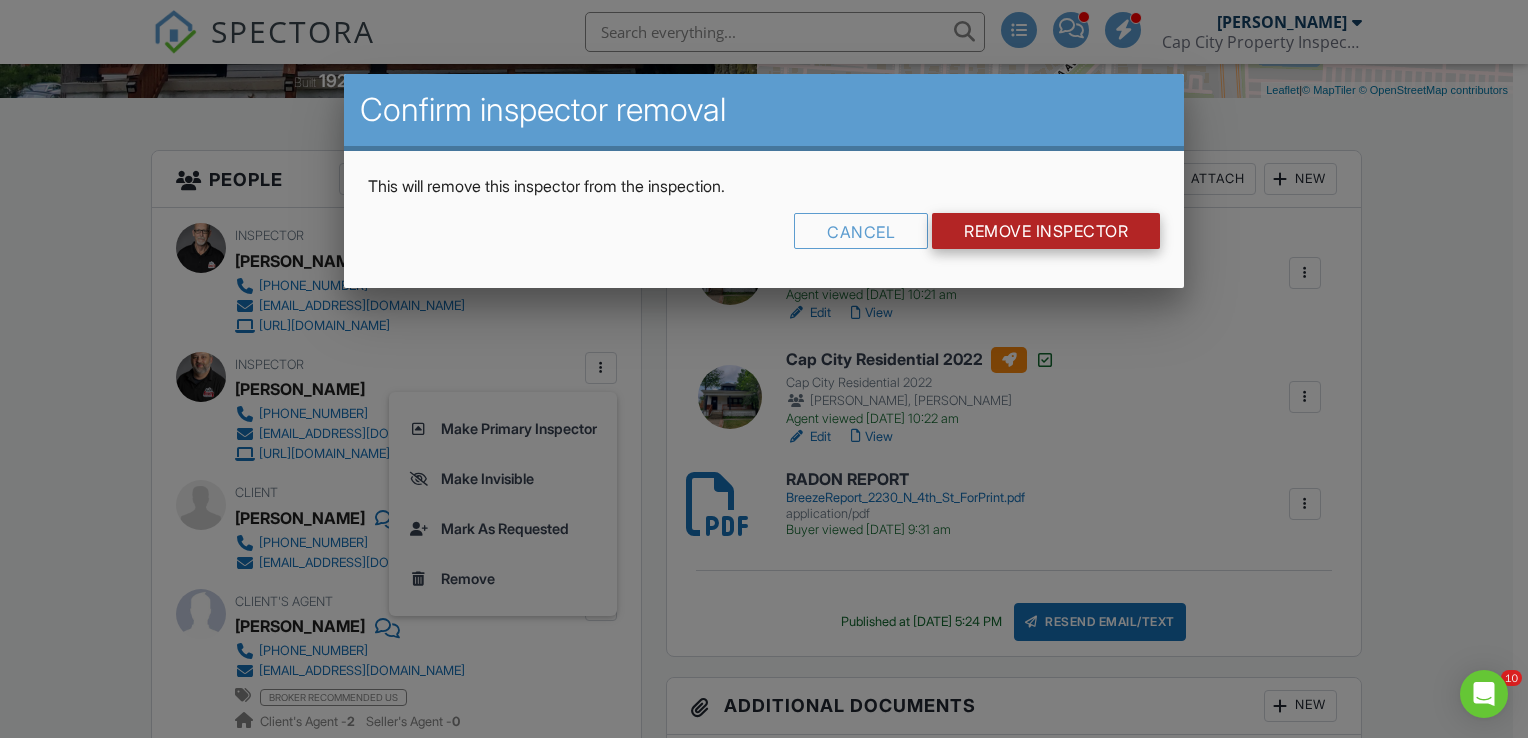 click on "Remove Inspector" at bounding box center (1046, 231) 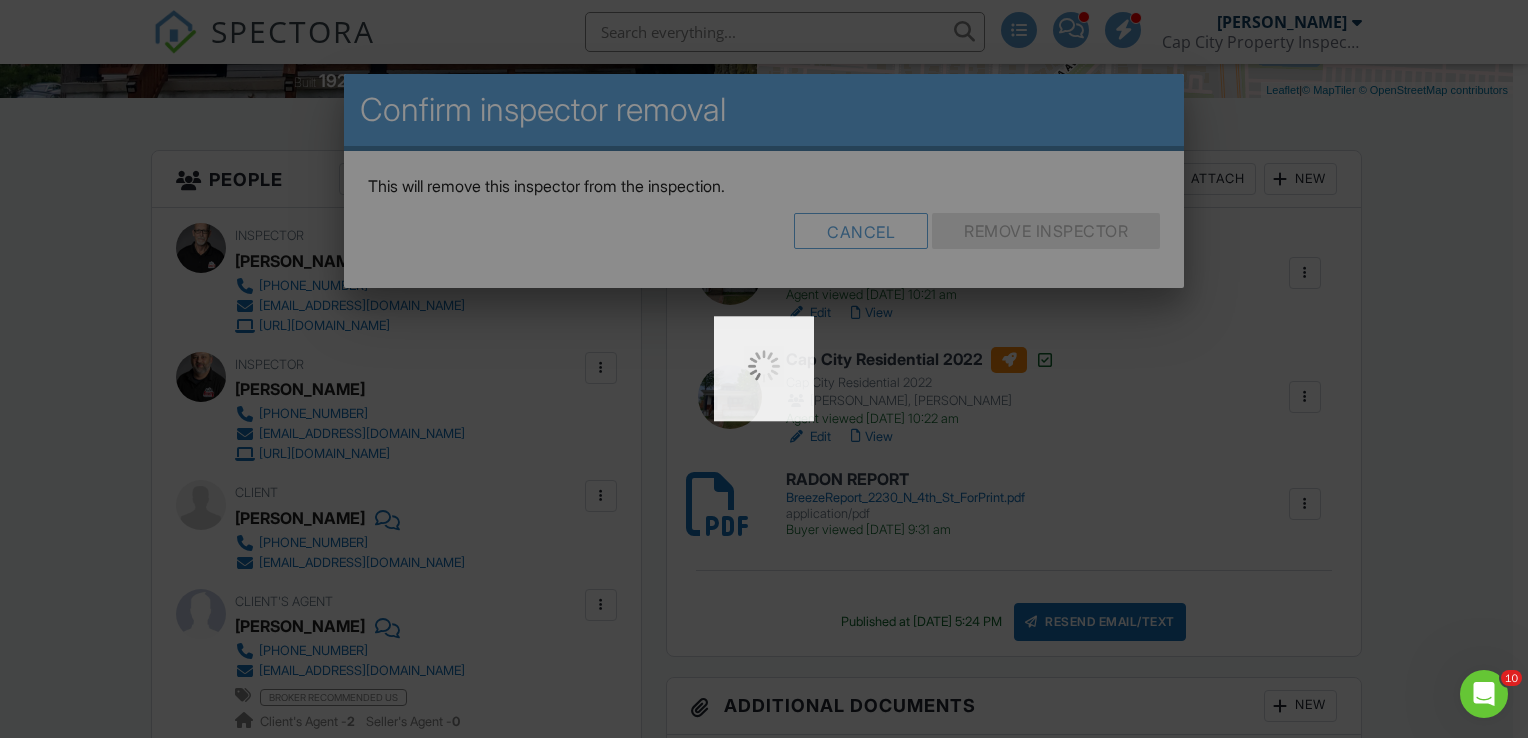 scroll, scrollTop: 0, scrollLeft: 0, axis: both 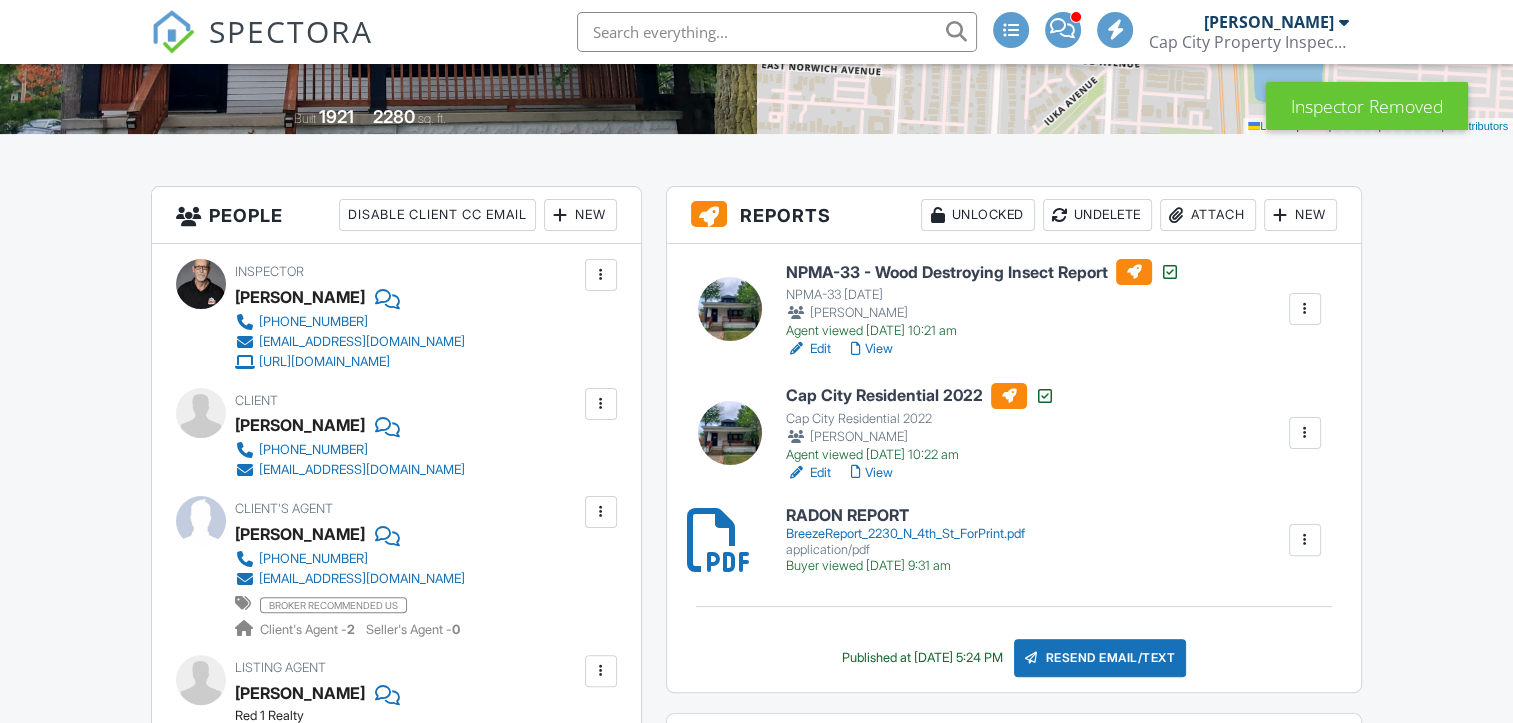 click on "View" at bounding box center [872, 473] 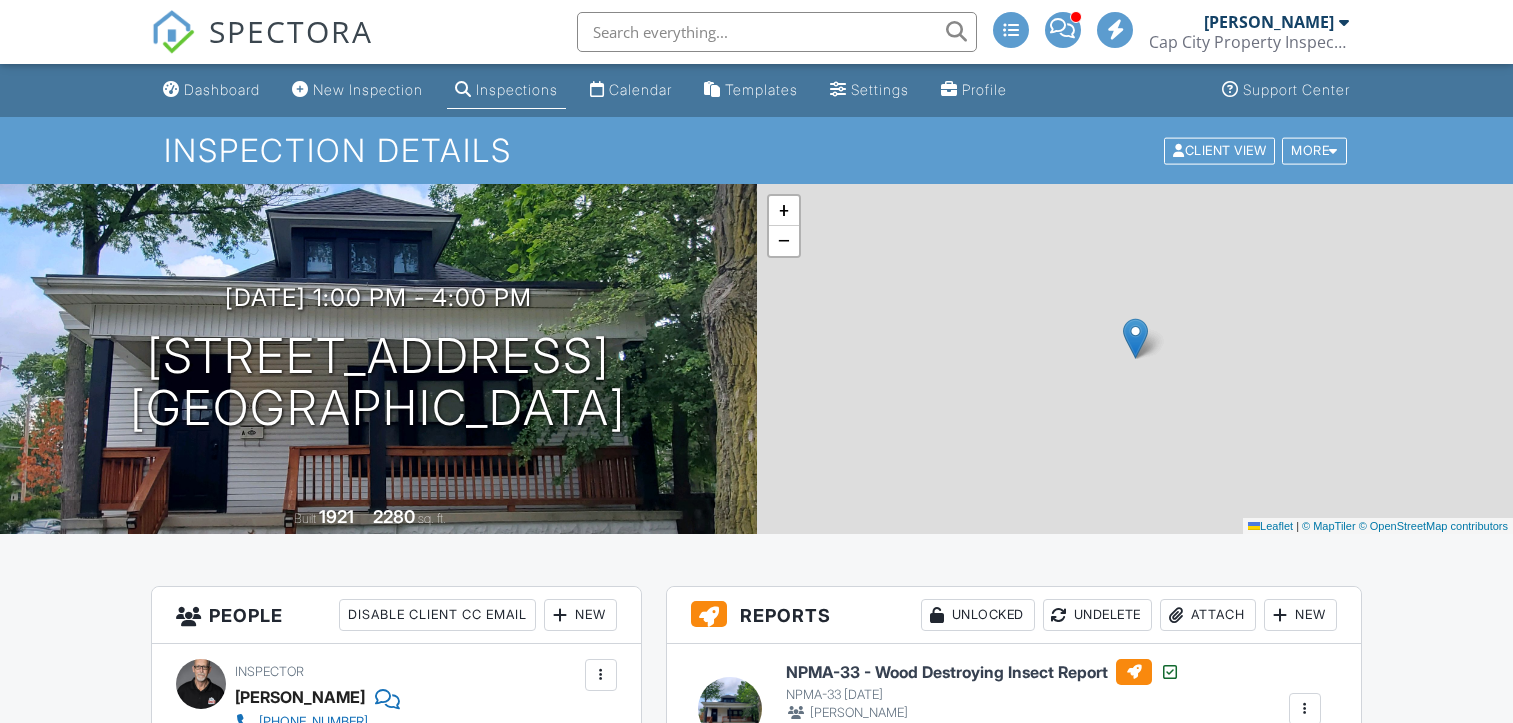 scroll, scrollTop: 0, scrollLeft: 0, axis: both 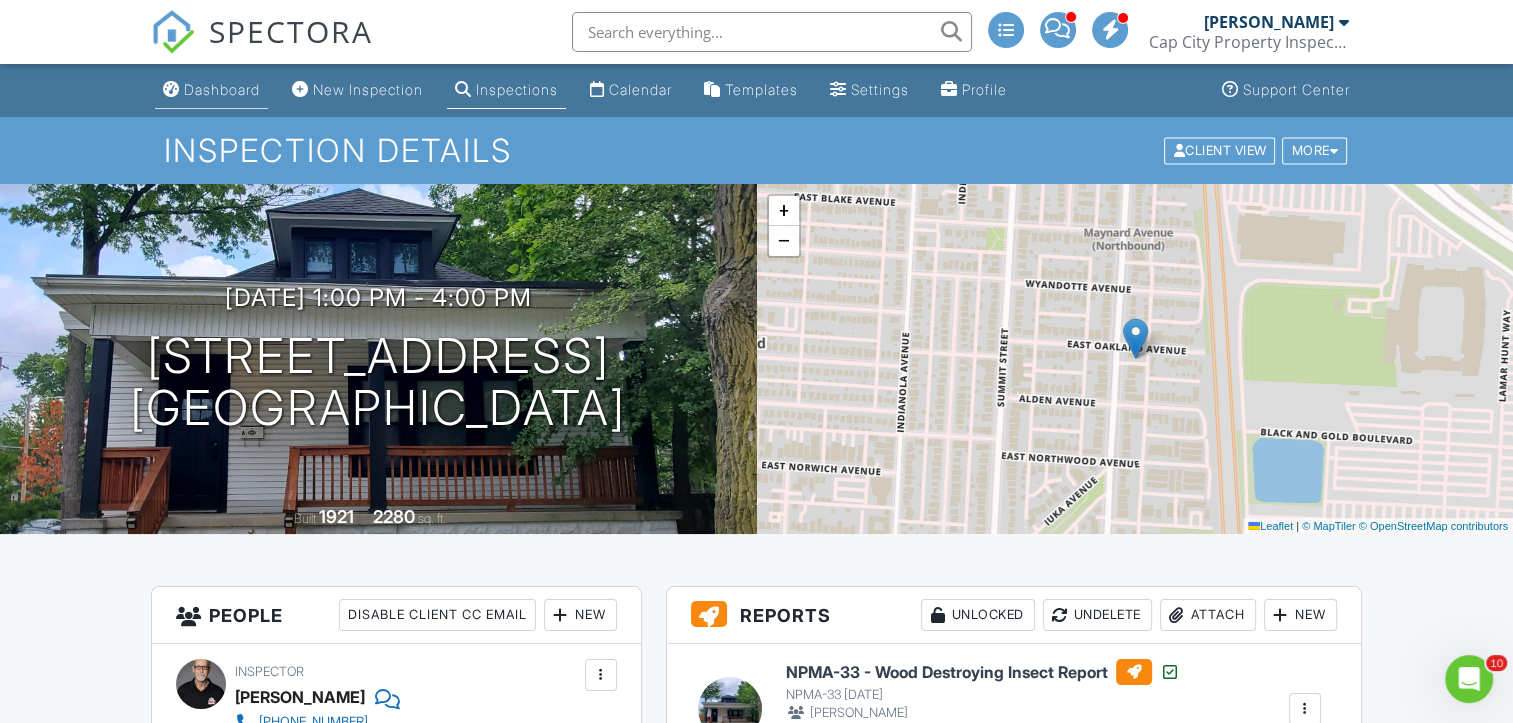 click on "Dashboard" at bounding box center (222, 89) 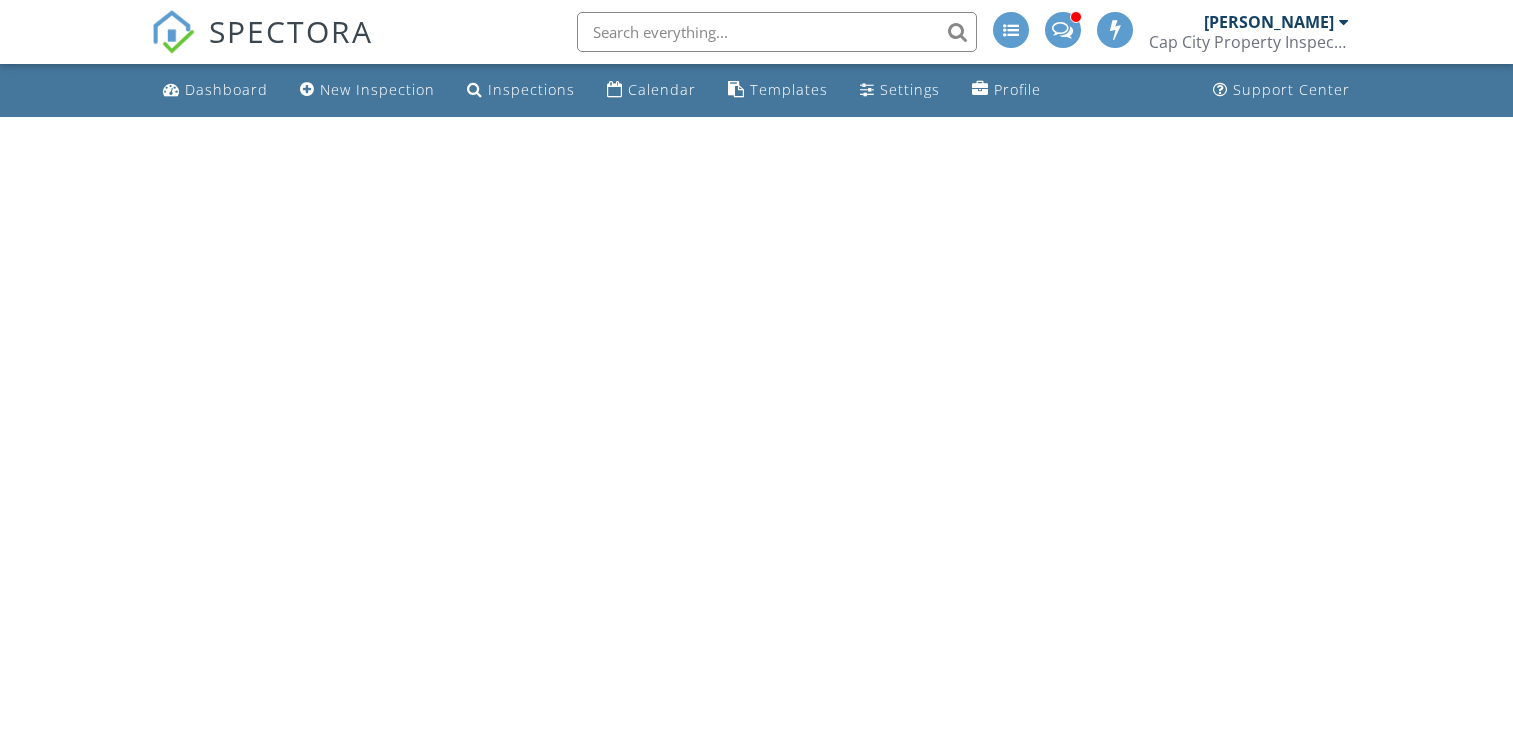 scroll, scrollTop: 0, scrollLeft: 0, axis: both 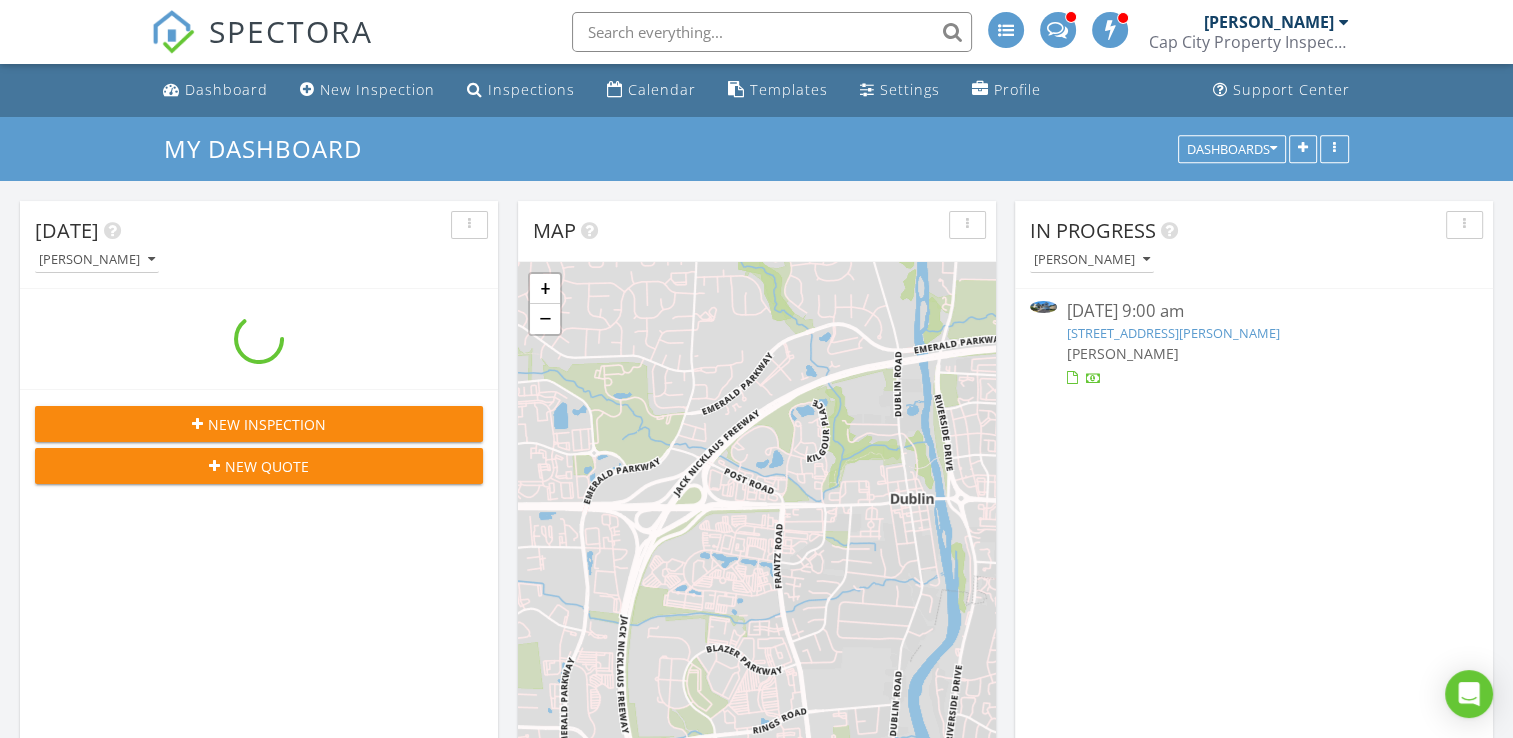 click on "[PERSON_NAME]" at bounding box center [1269, 22] 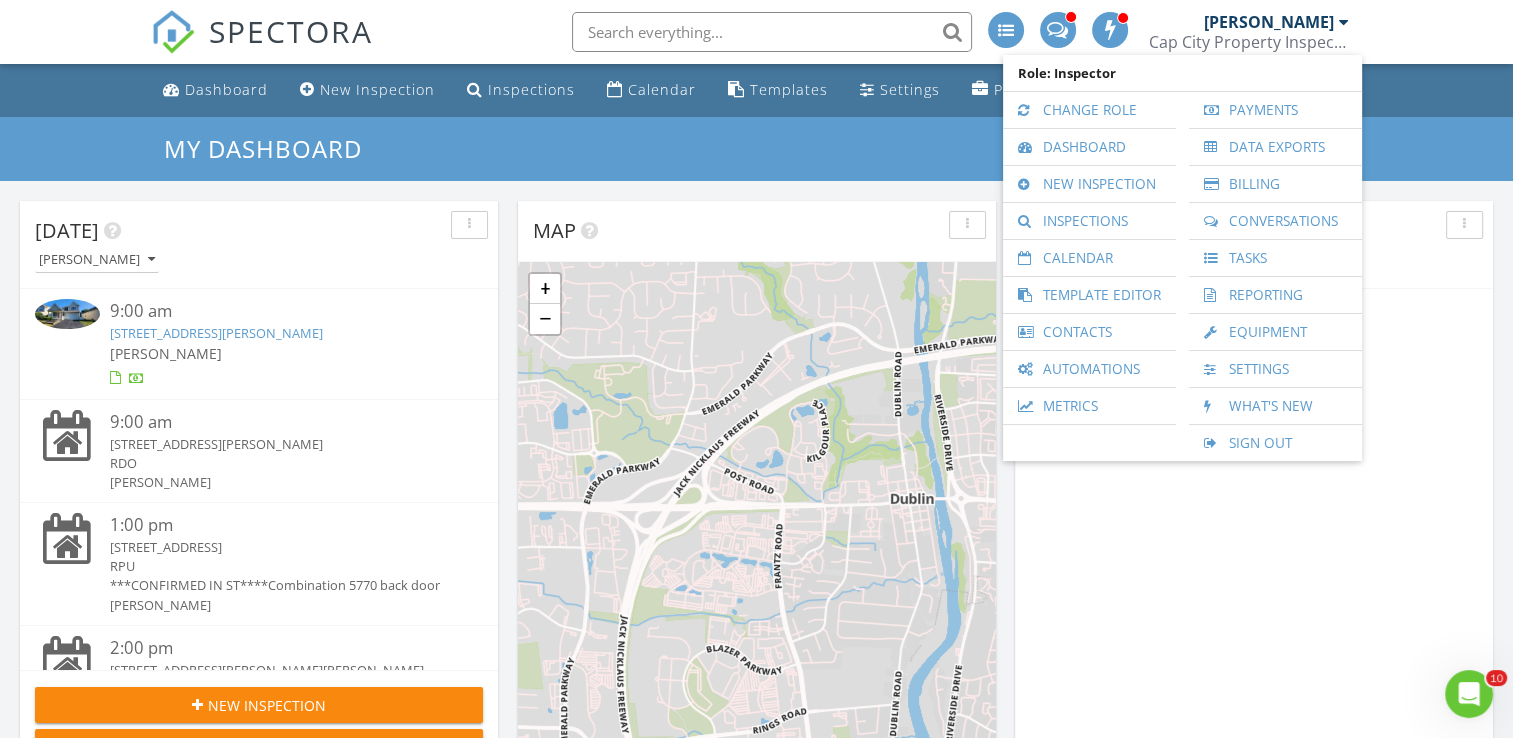 scroll, scrollTop: 0, scrollLeft: 0, axis: both 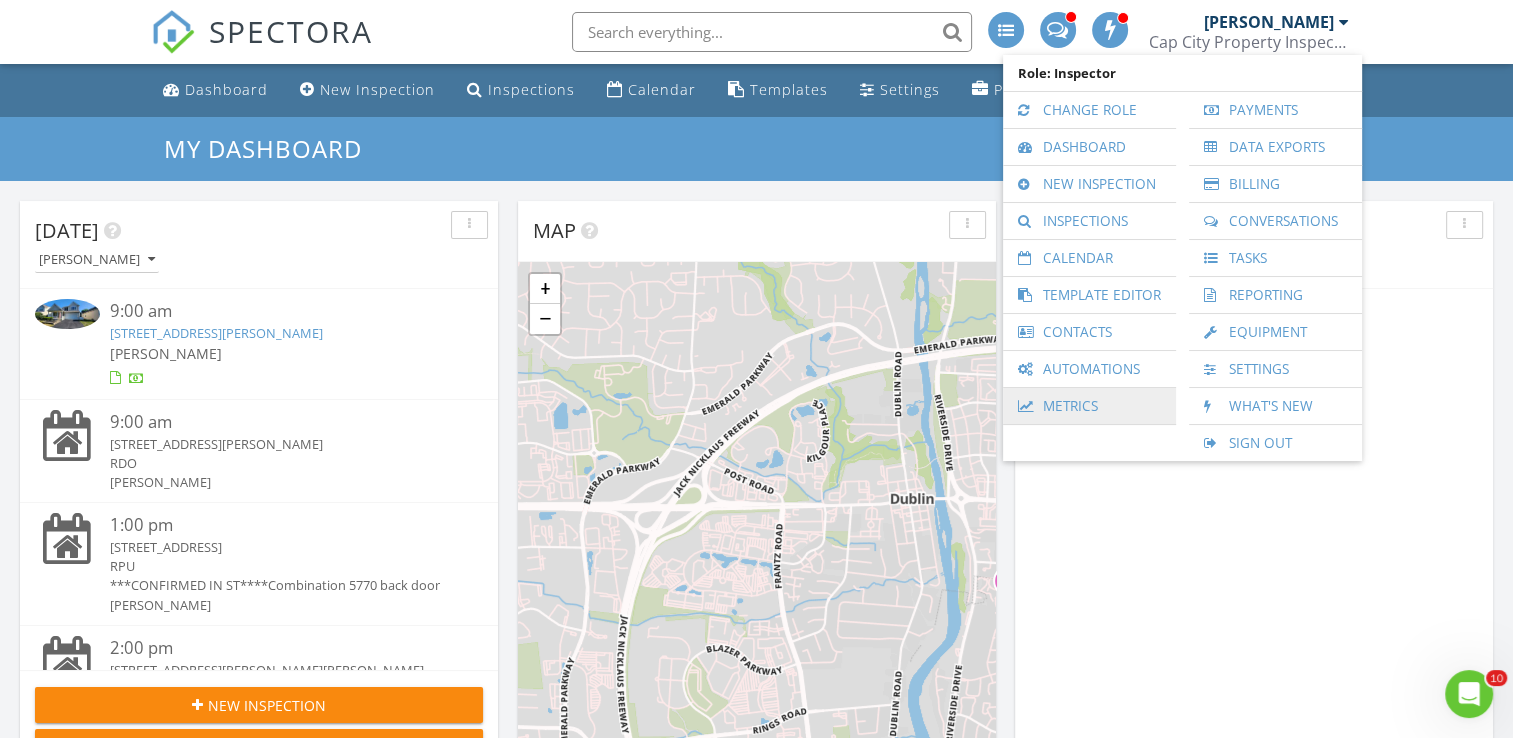 click on "Metrics" at bounding box center [1089, 406] 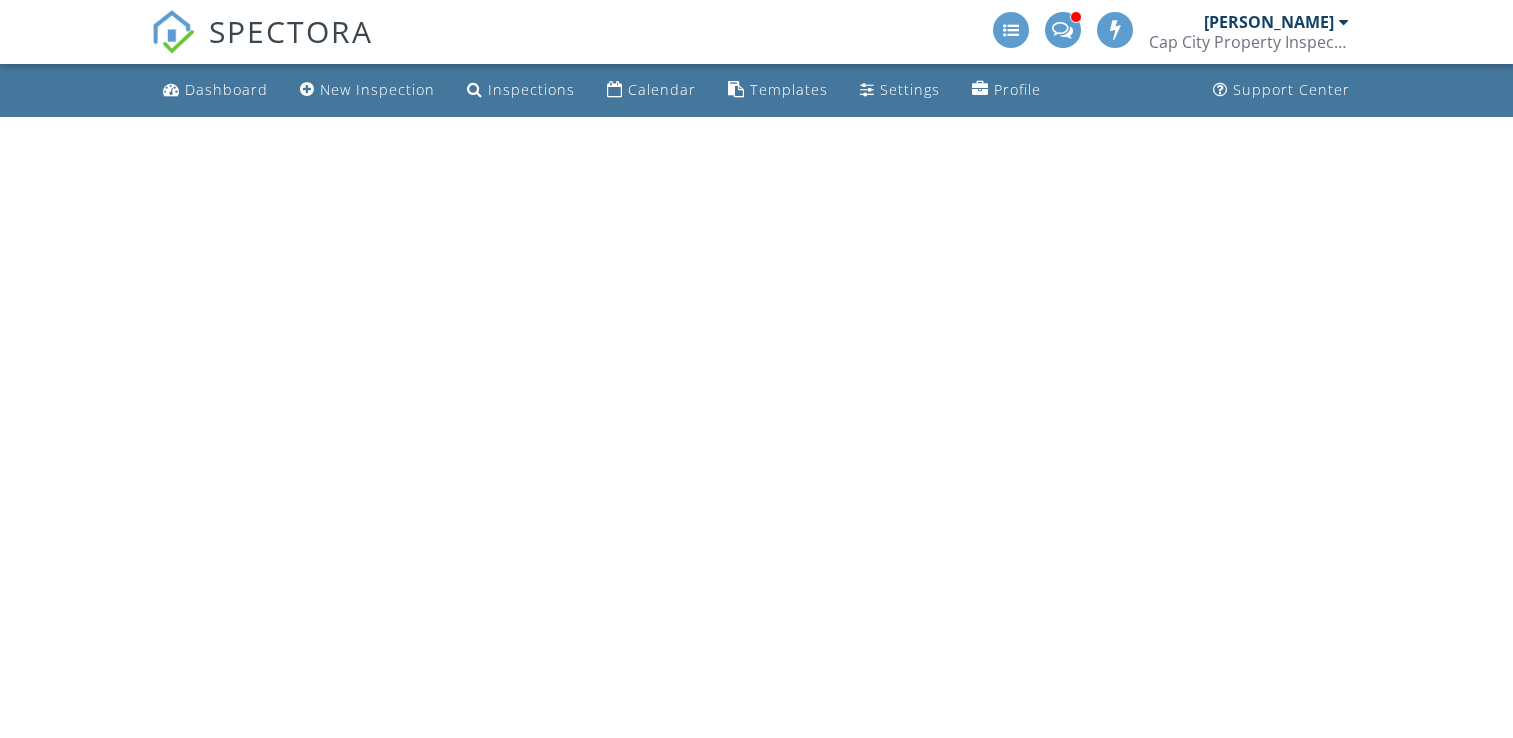 scroll, scrollTop: 0, scrollLeft: 0, axis: both 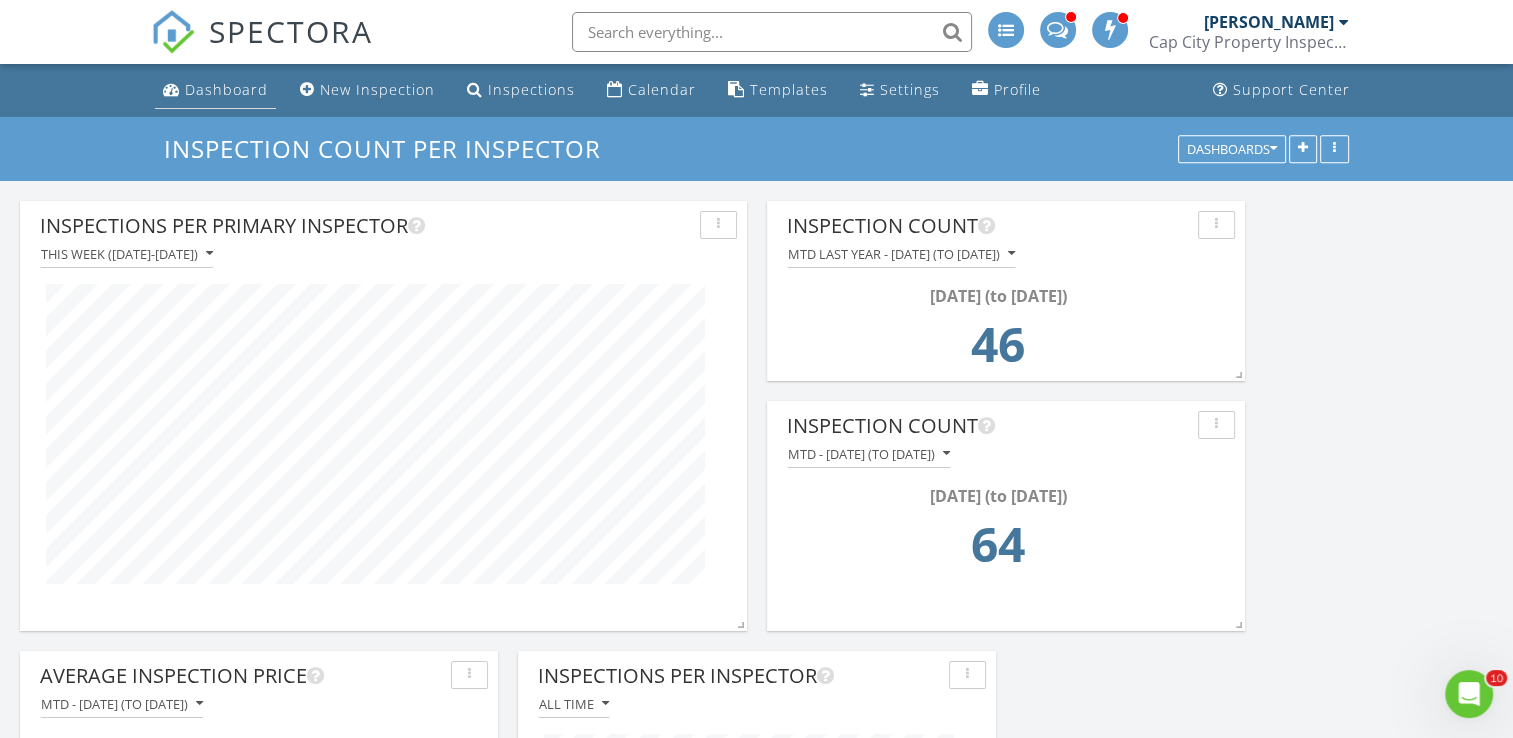 click on "Dashboard" at bounding box center (226, 89) 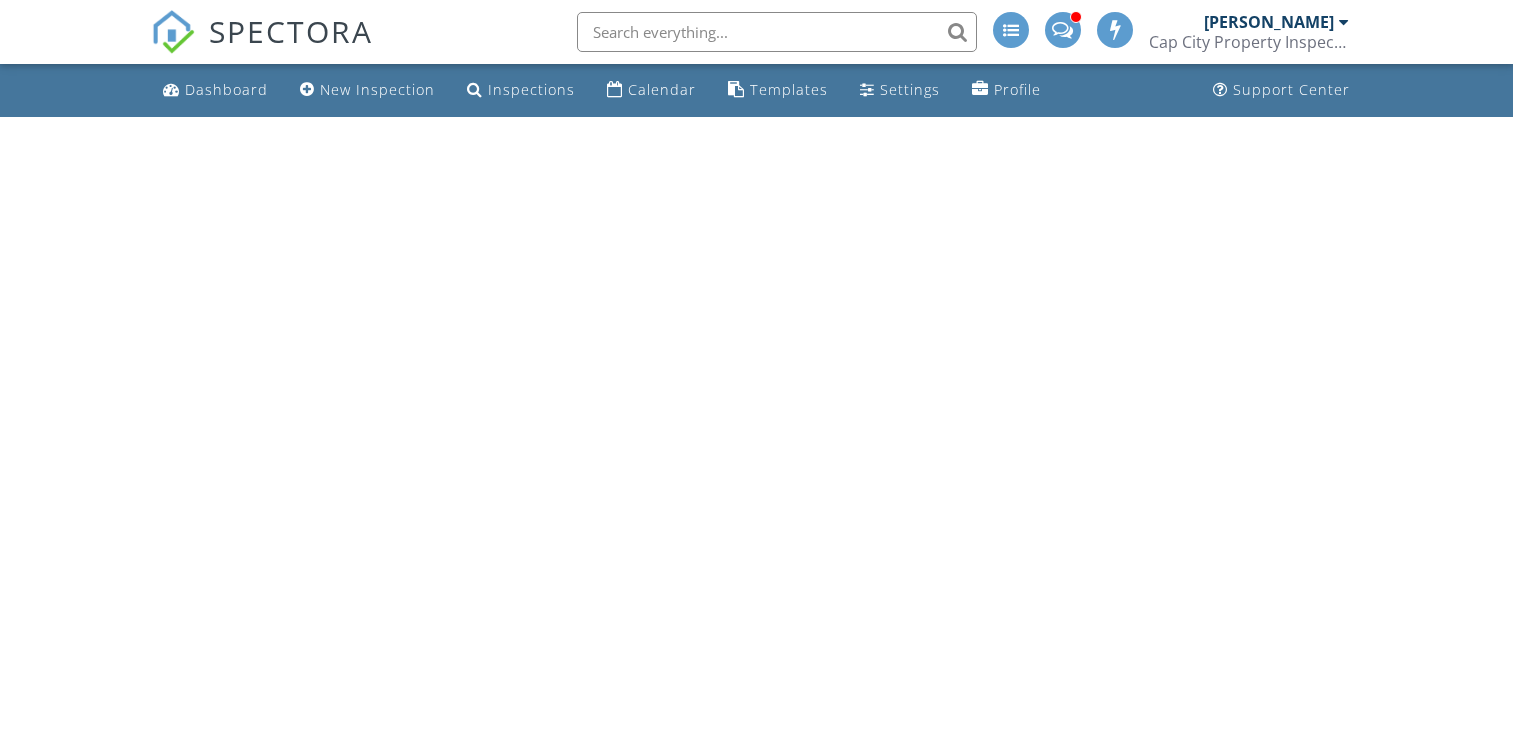 scroll, scrollTop: 0, scrollLeft: 0, axis: both 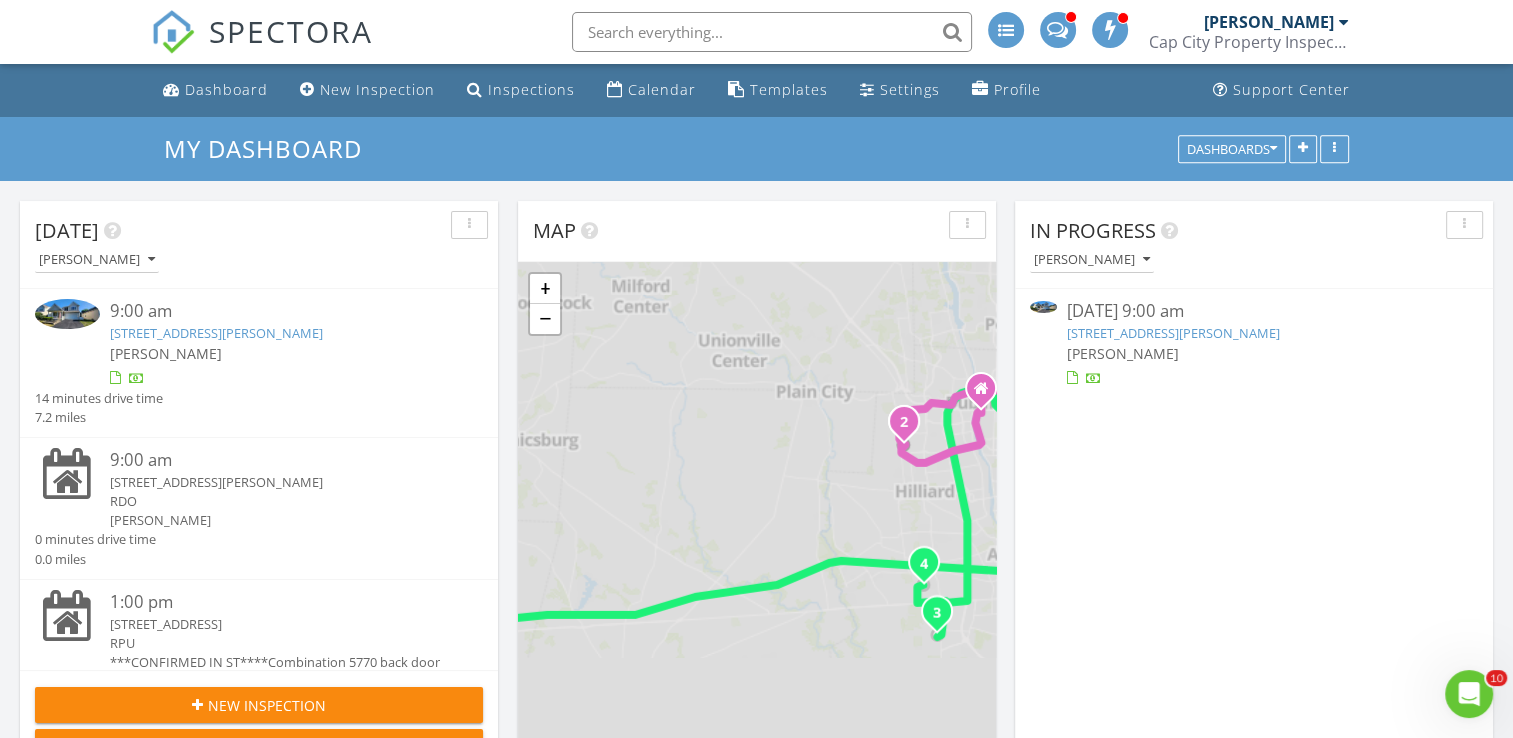 click on "[STREET_ADDRESS][PERSON_NAME]" at bounding box center (1173, 333) 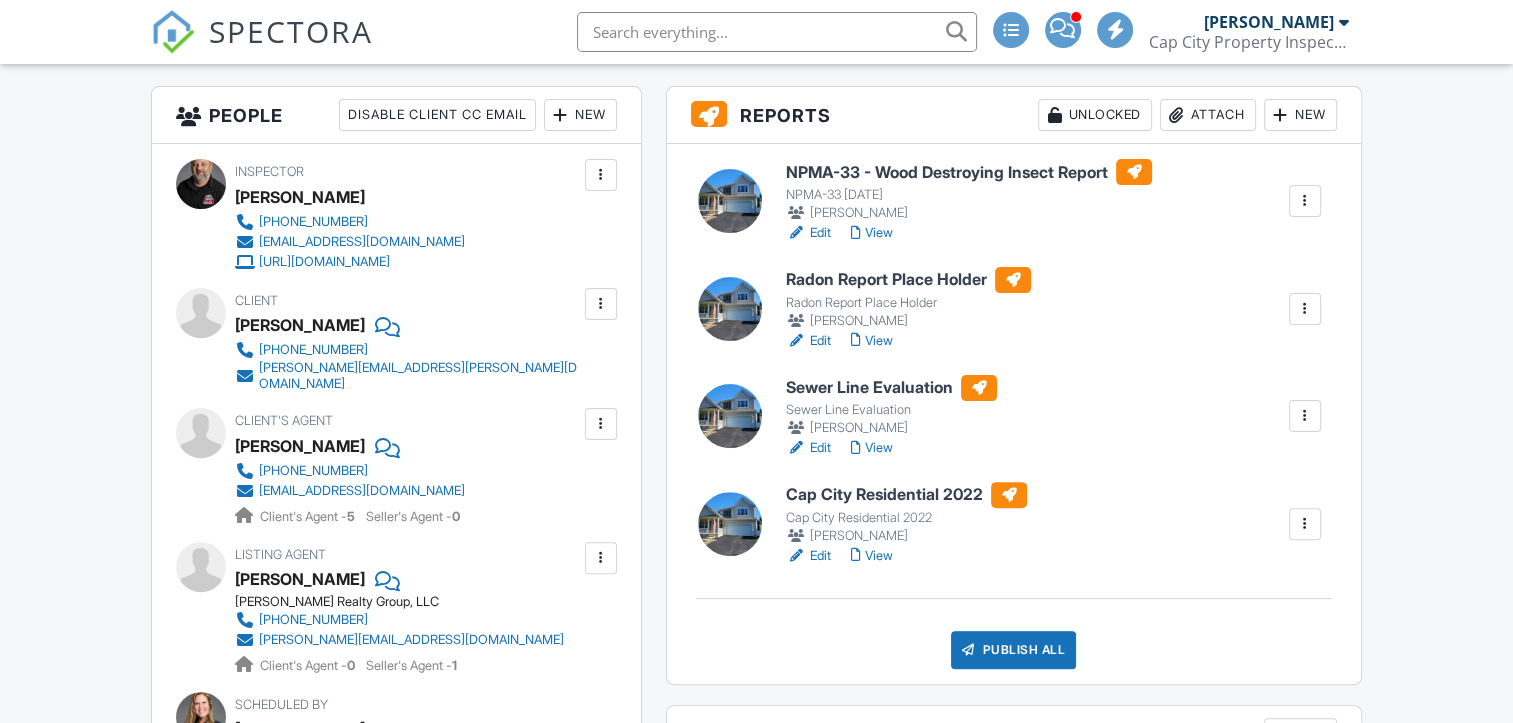 scroll, scrollTop: 500, scrollLeft: 0, axis: vertical 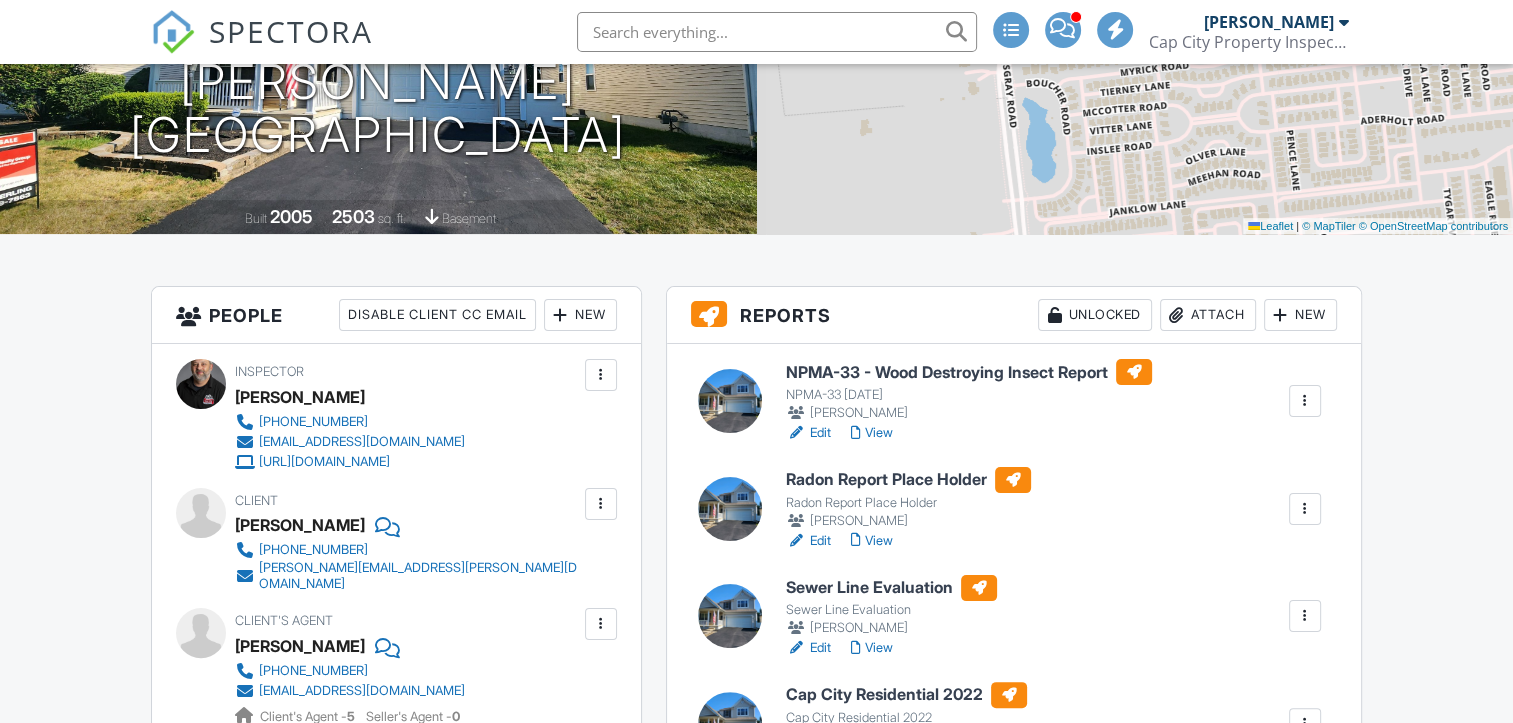 click on "View" at bounding box center [872, 433] 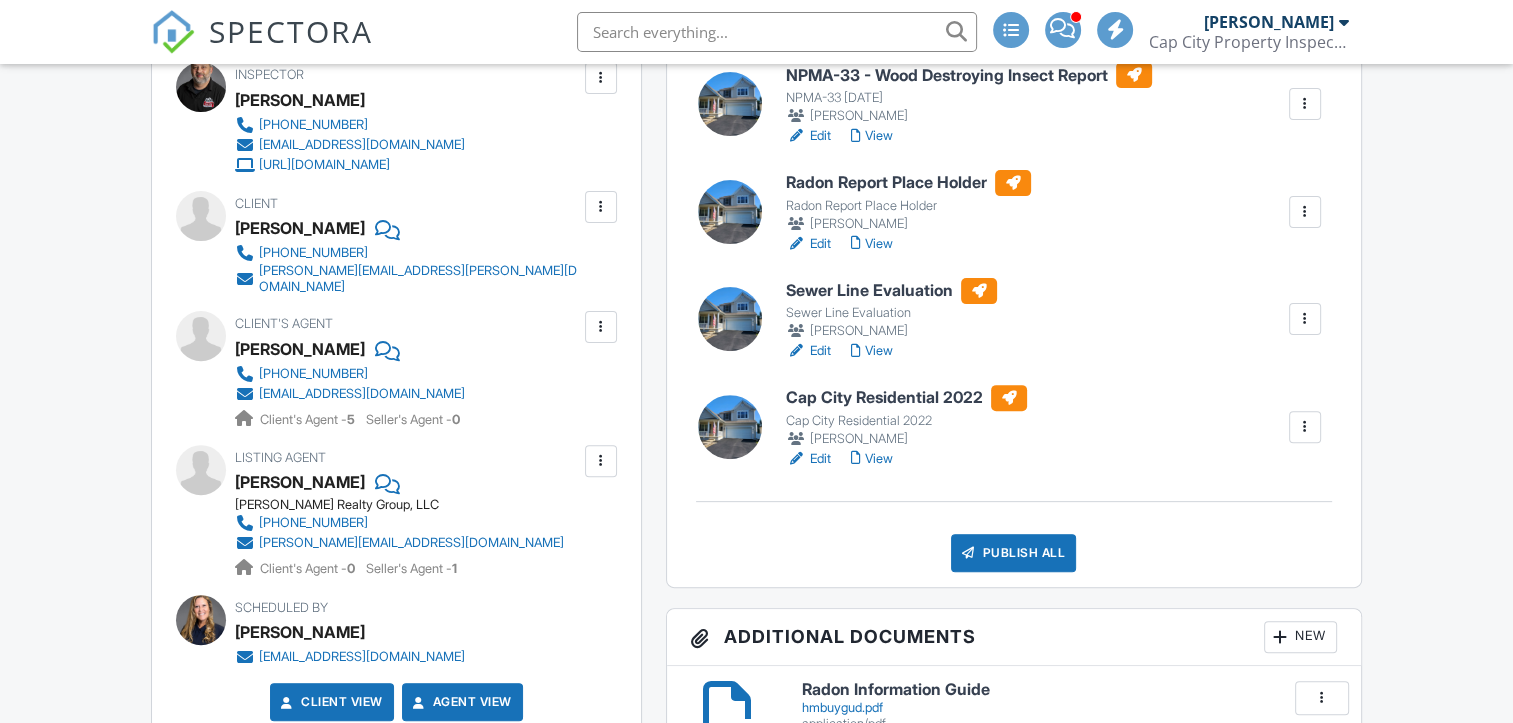 scroll, scrollTop: 600, scrollLeft: 0, axis: vertical 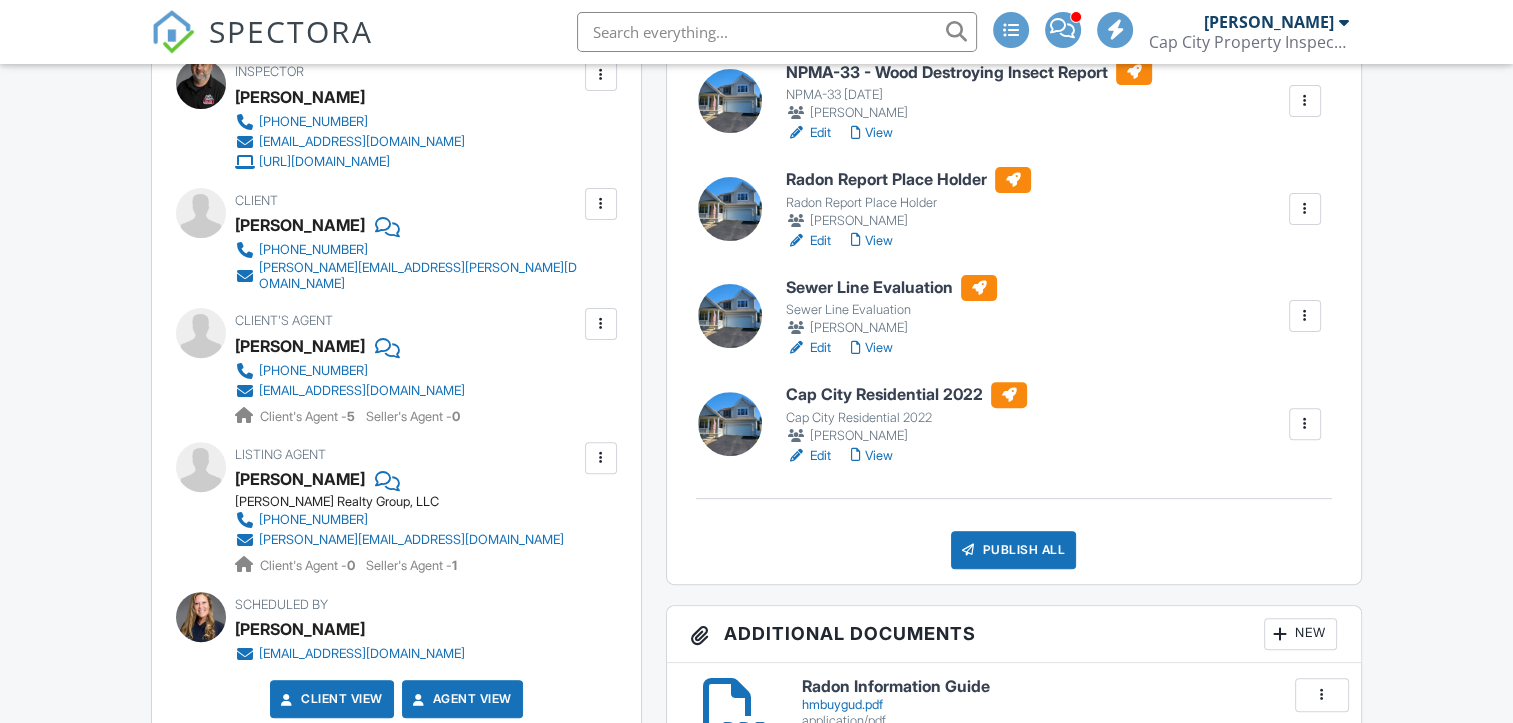 click on "View" at bounding box center [872, 456] 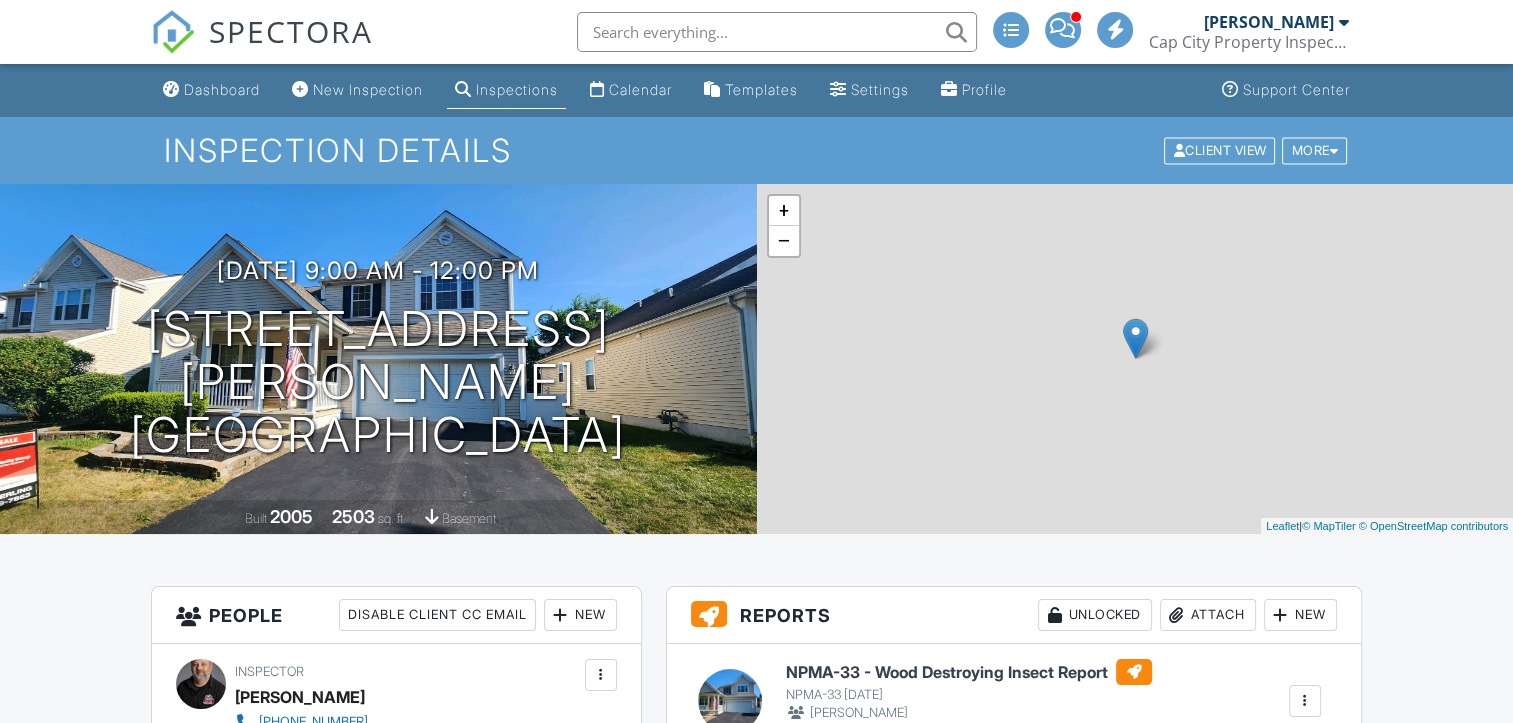 scroll, scrollTop: 600, scrollLeft: 0, axis: vertical 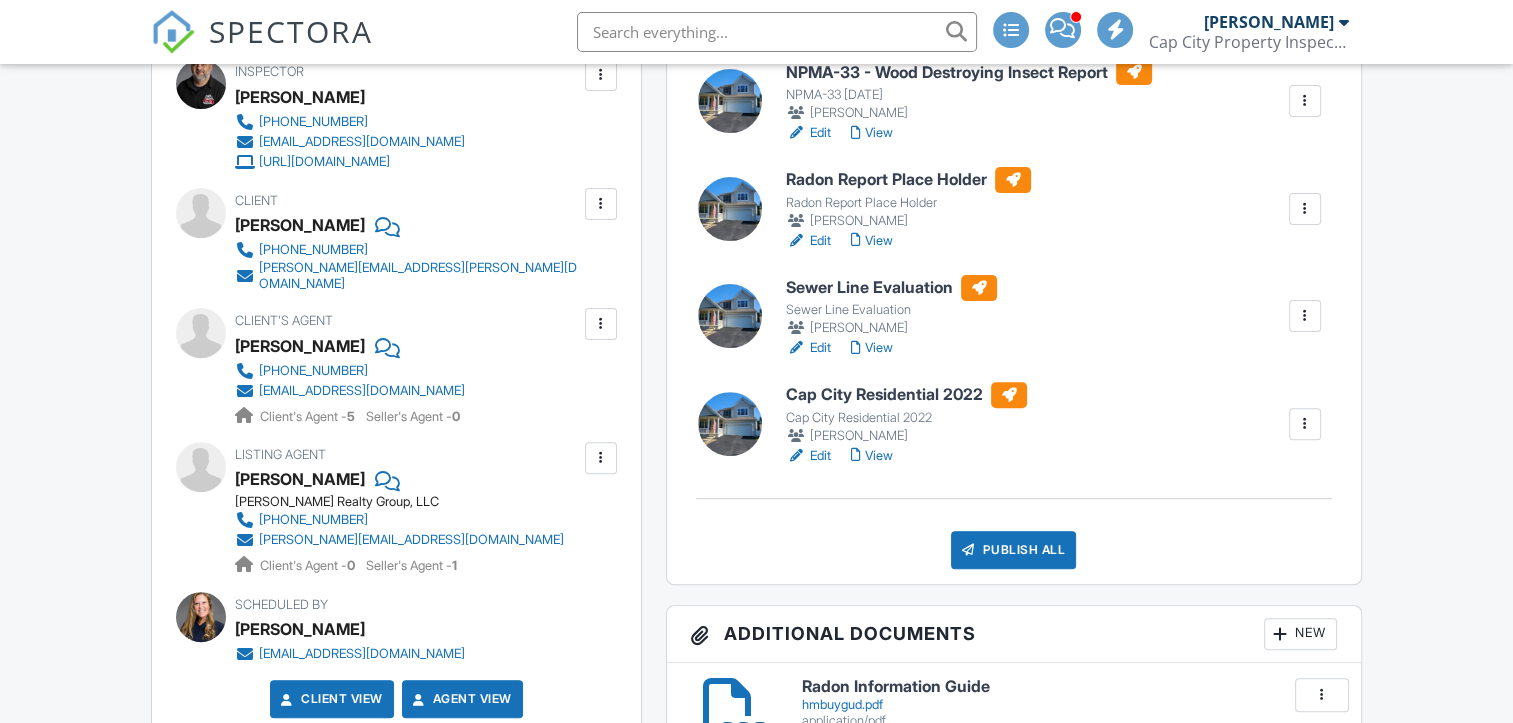 click on "Publish All" at bounding box center (1013, 550) 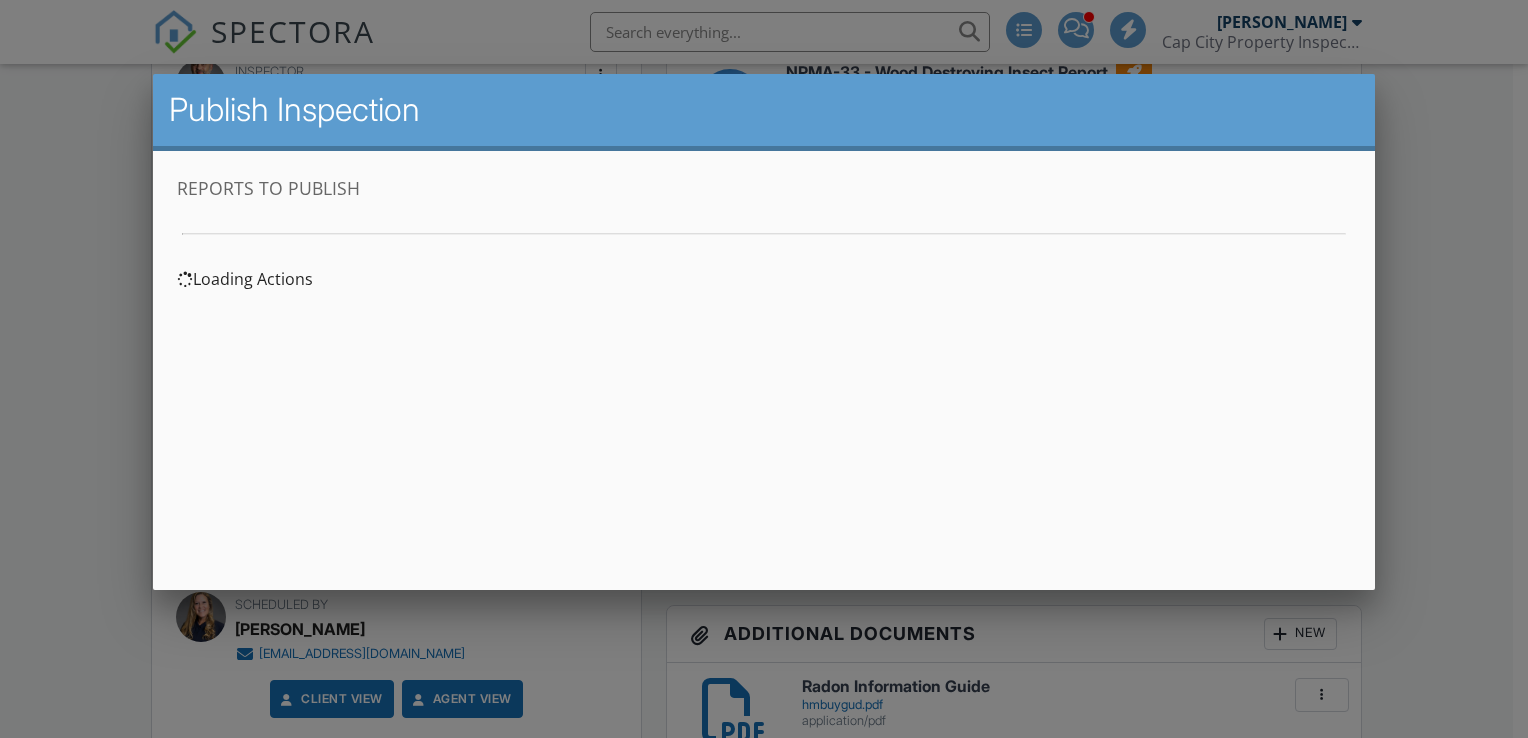 scroll, scrollTop: 0, scrollLeft: 0, axis: both 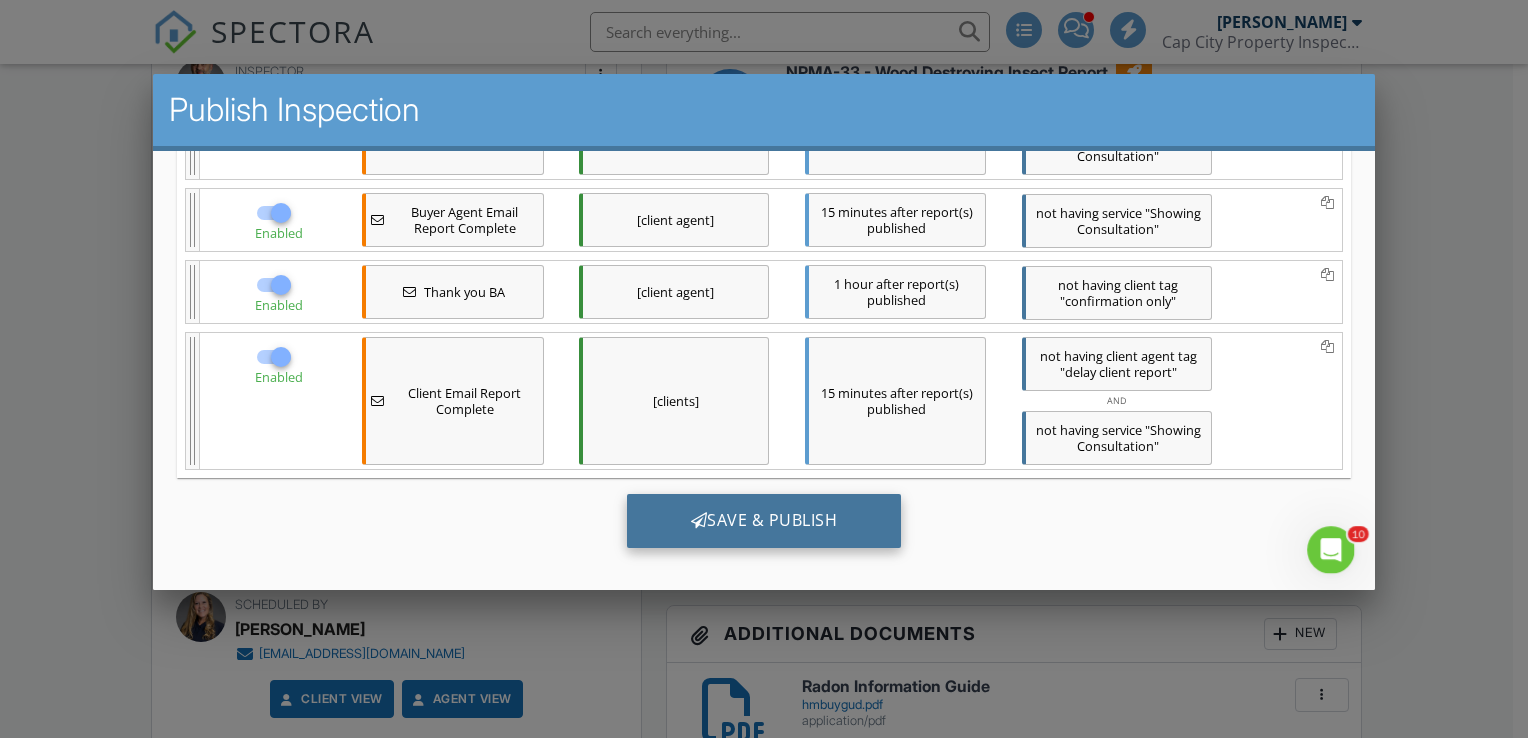 click on "Save & Publish" at bounding box center (763, 520) 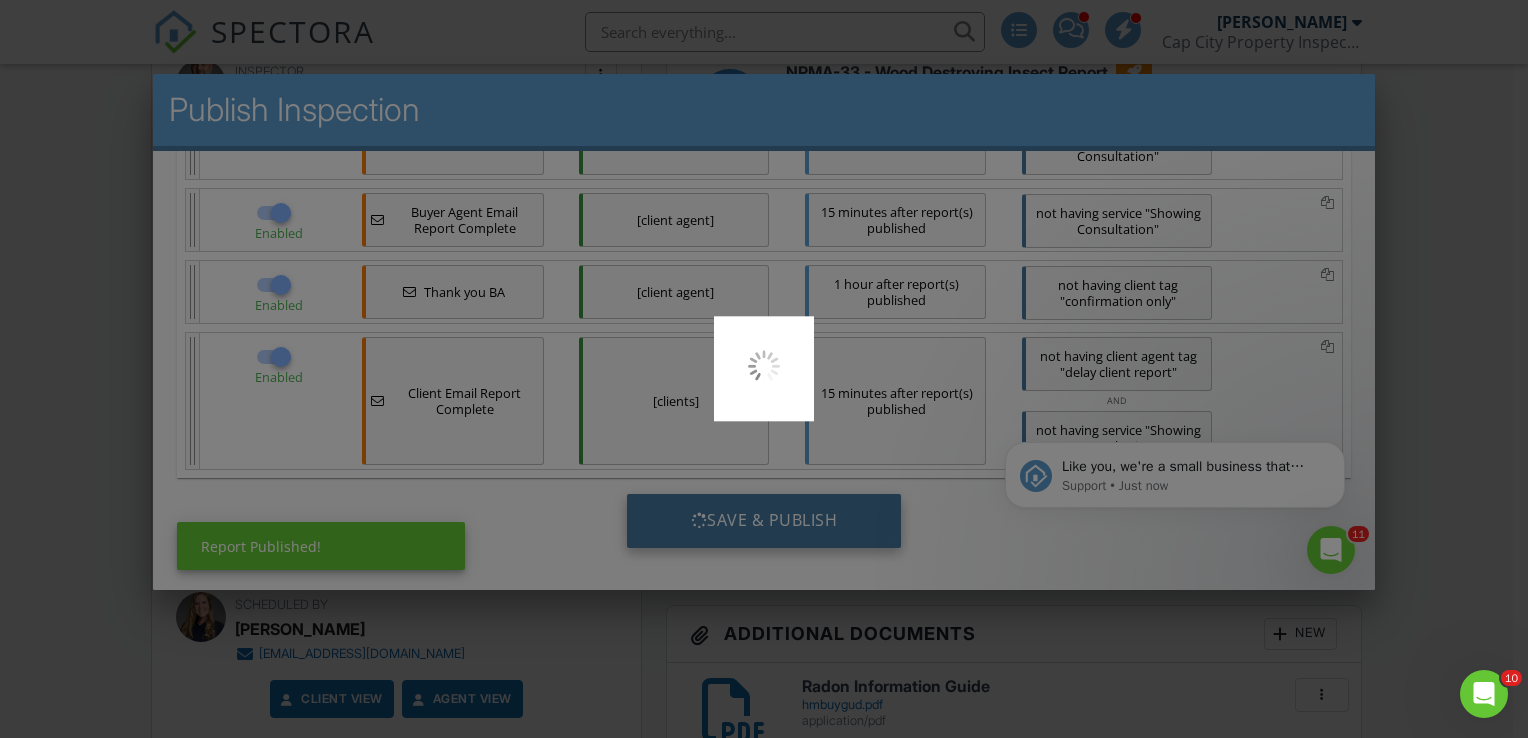 scroll, scrollTop: 0, scrollLeft: 0, axis: both 